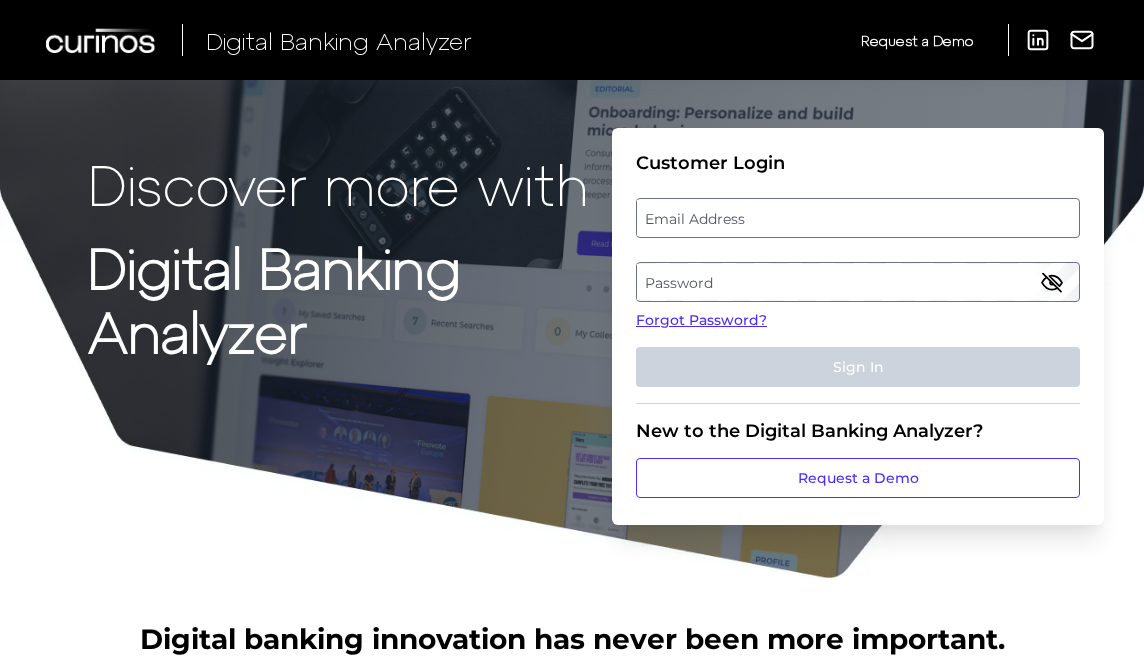 scroll, scrollTop: 0, scrollLeft: 0, axis: both 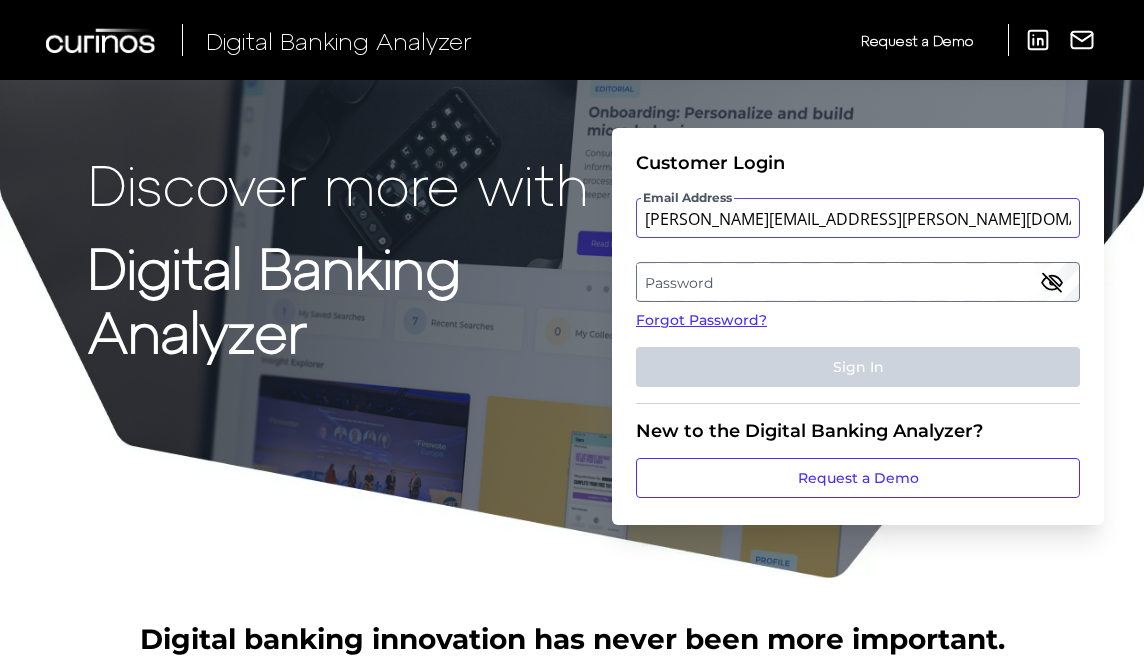 type on "[PERSON_NAME][EMAIL_ADDRESS][PERSON_NAME][DOMAIN_NAME]" 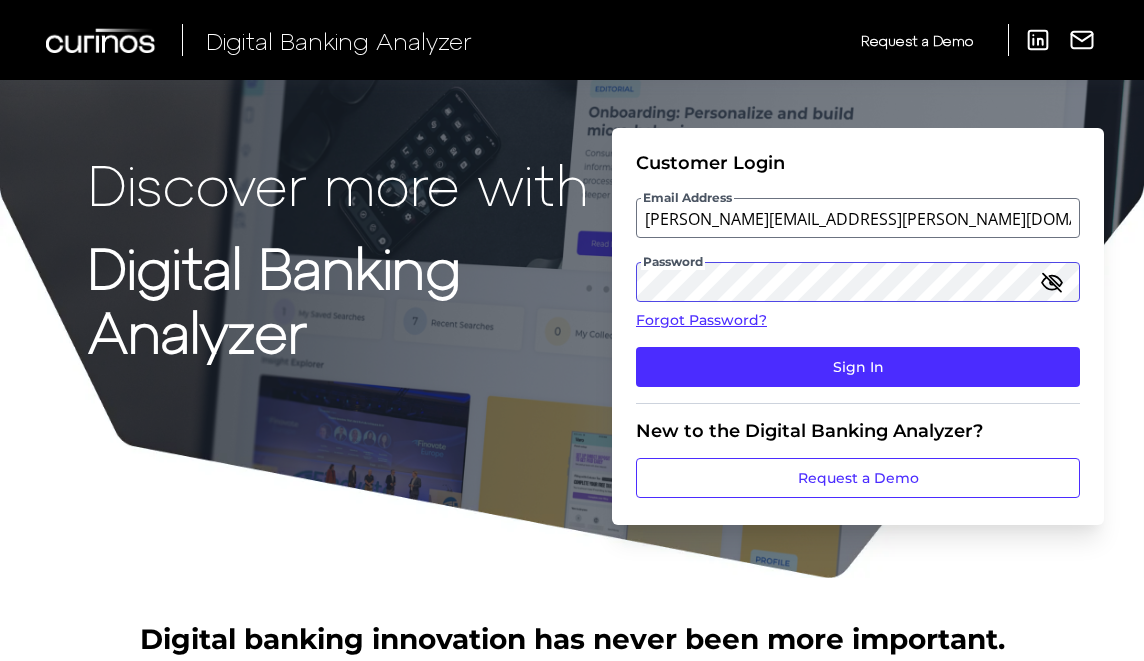 click on "Sign In" at bounding box center [858, 367] 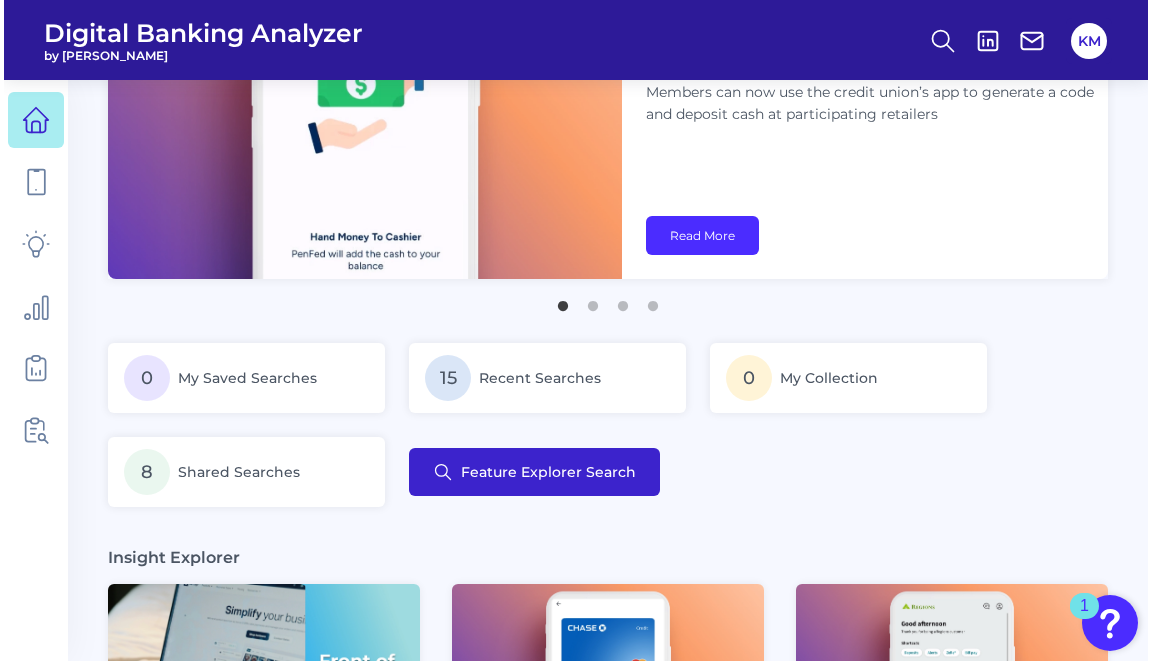 scroll, scrollTop: 148, scrollLeft: 0, axis: vertical 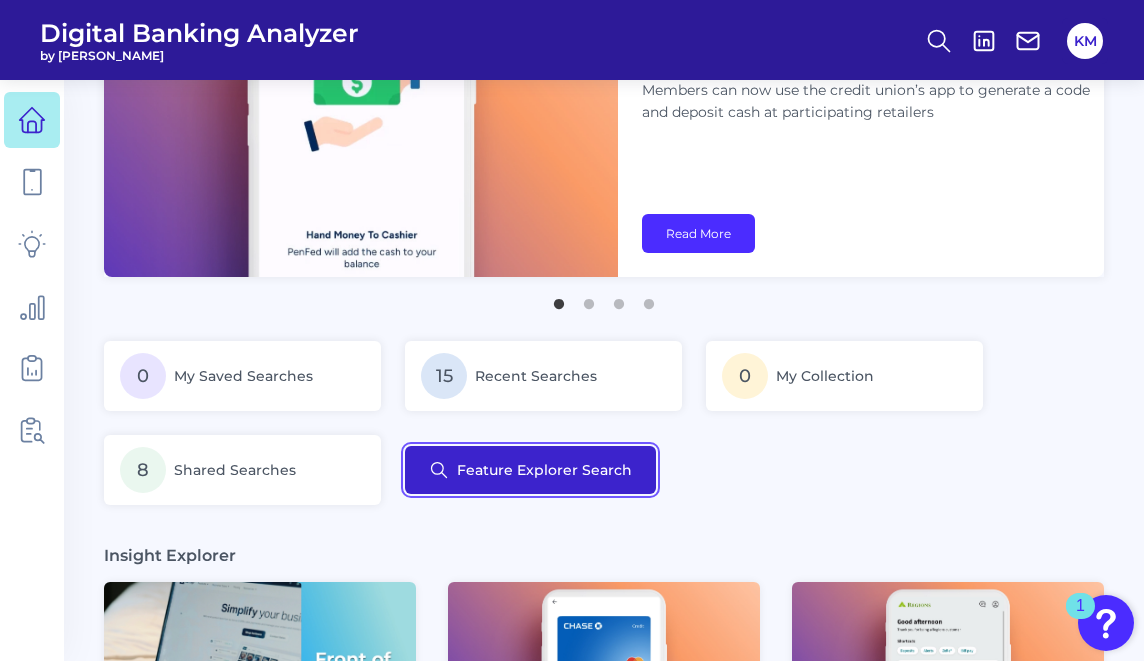 click on "Feature Explorer Search" at bounding box center (530, 470) 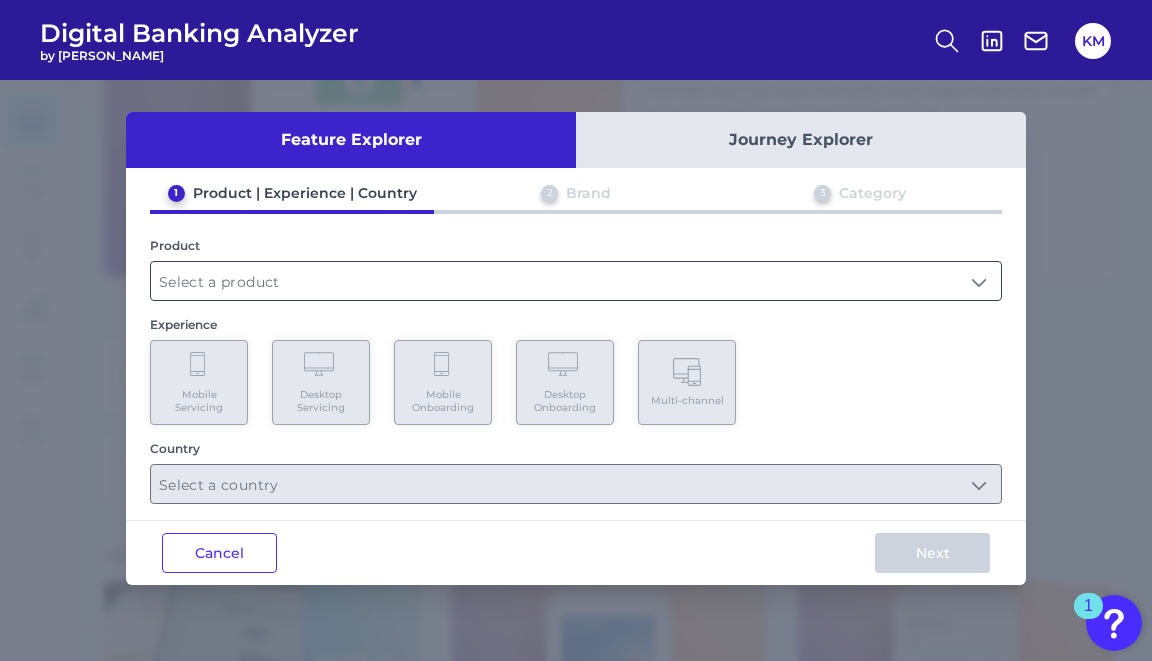click at bounding box center [576, 281] 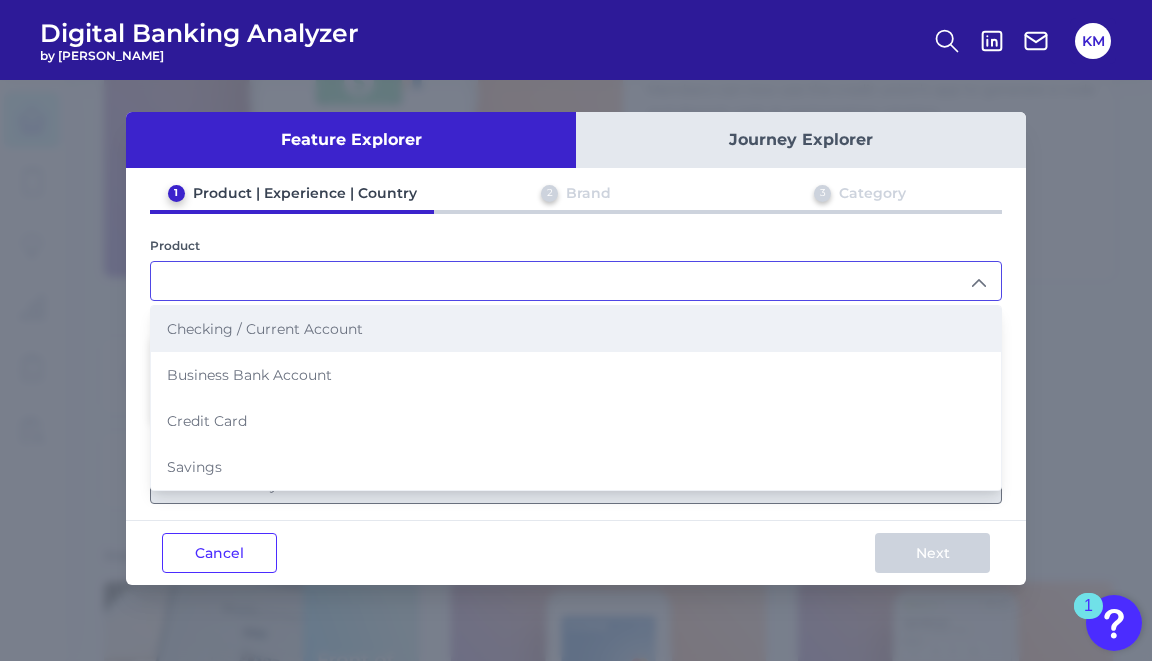 click on "Checking / Current Account" at bounding box center (265, 329) 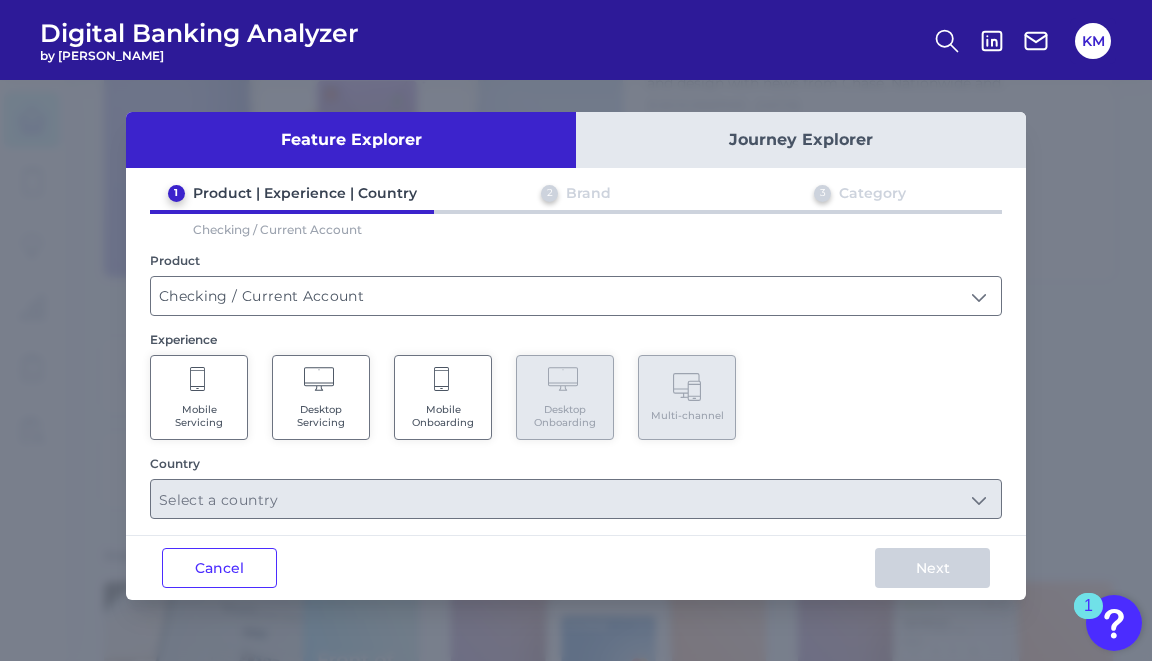 click on "Mobile Servicing" at bounding box center (199, 416) 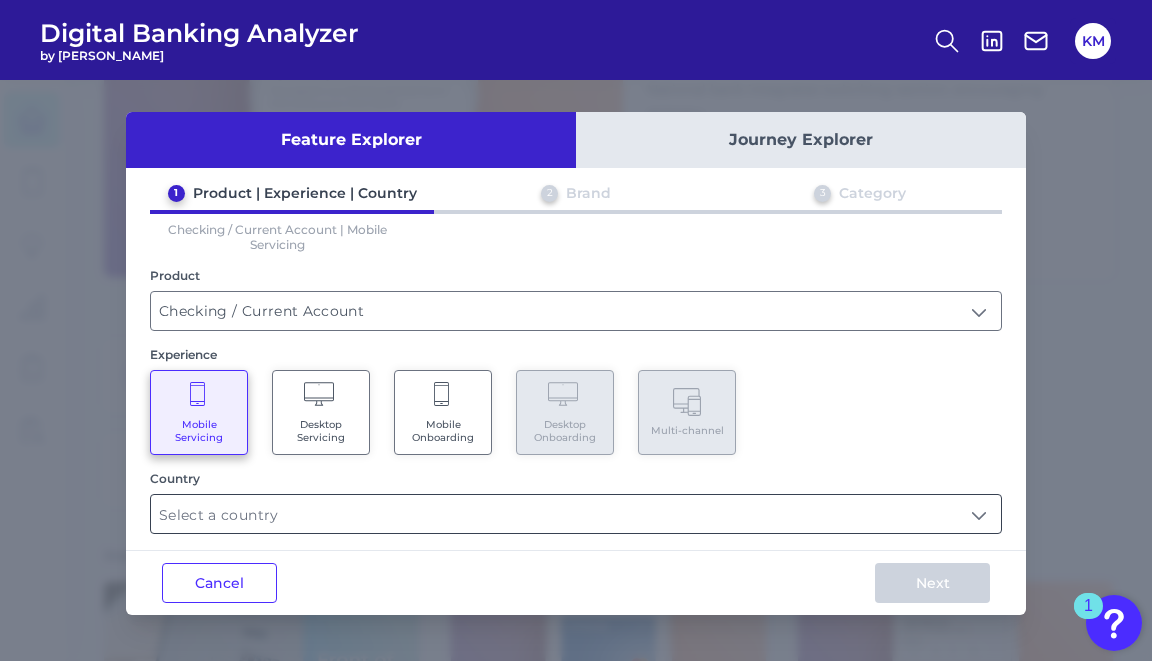 click at bounding box center (576, 514) 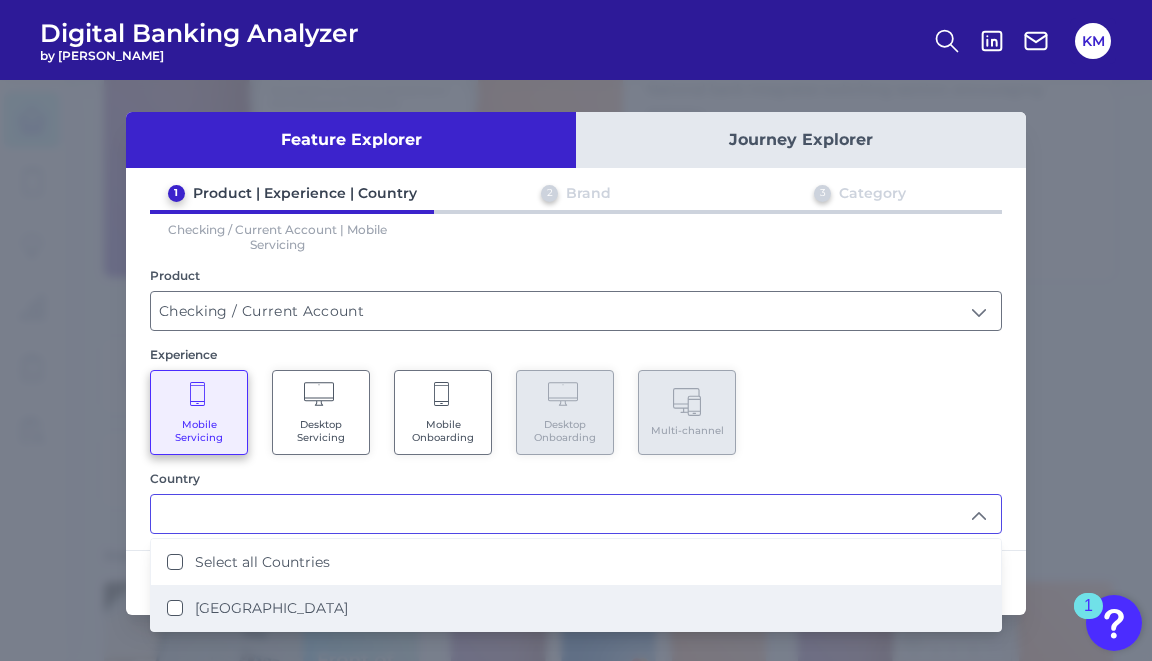click on "United Kingdom" at bounding box center [271, 608] 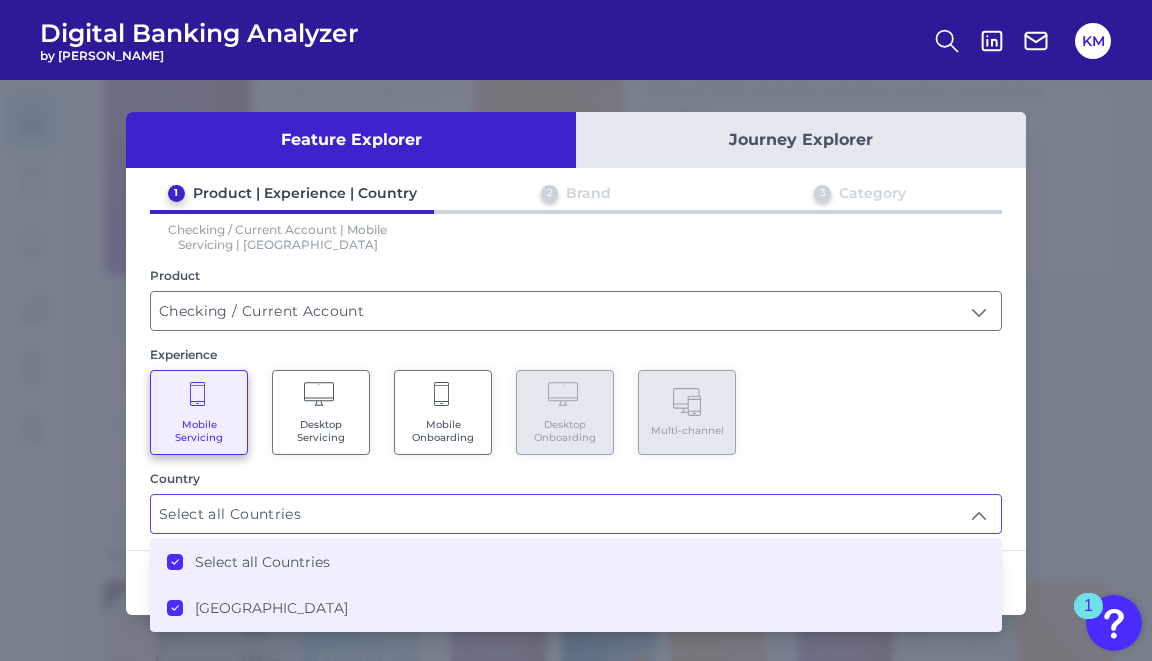 click on "Select all Countries" at bounding box center [576, 514] 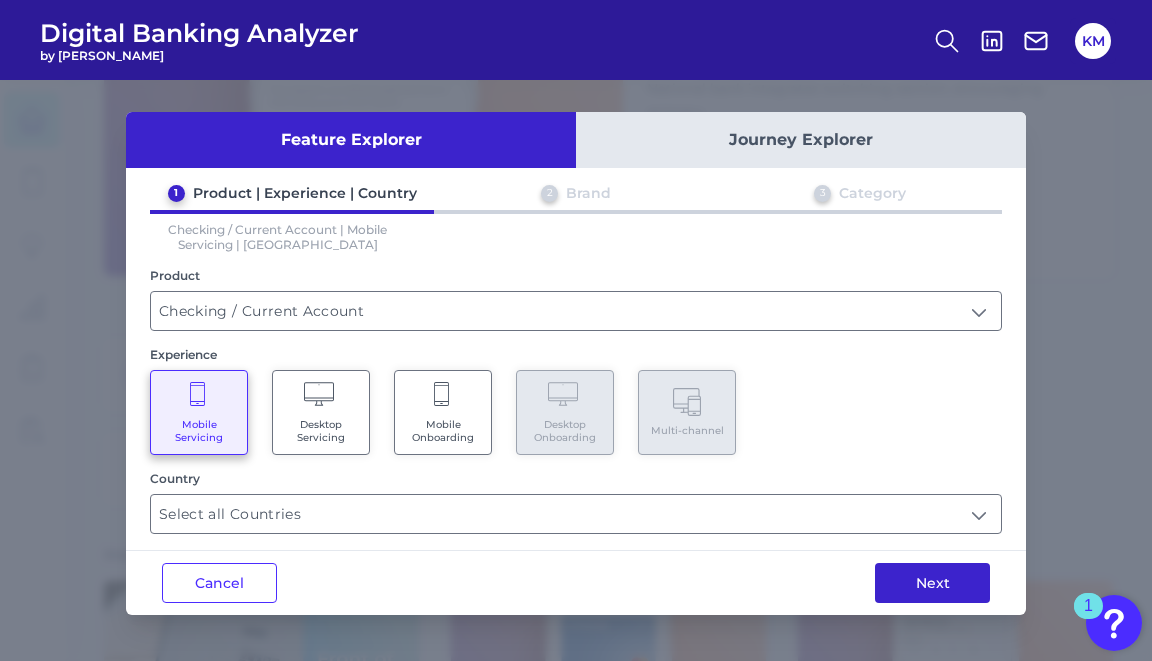 click on "Next" at bounding box center [932, 583] 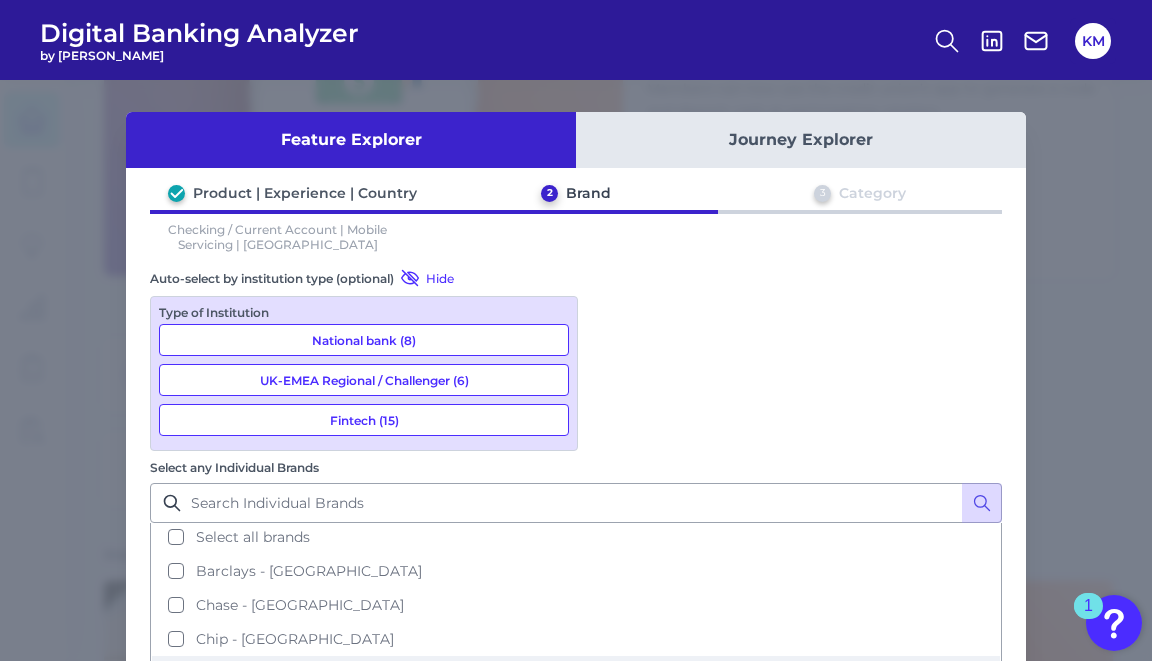 scroll, scrollTop: 0, scrollLeft: 0, axis: both 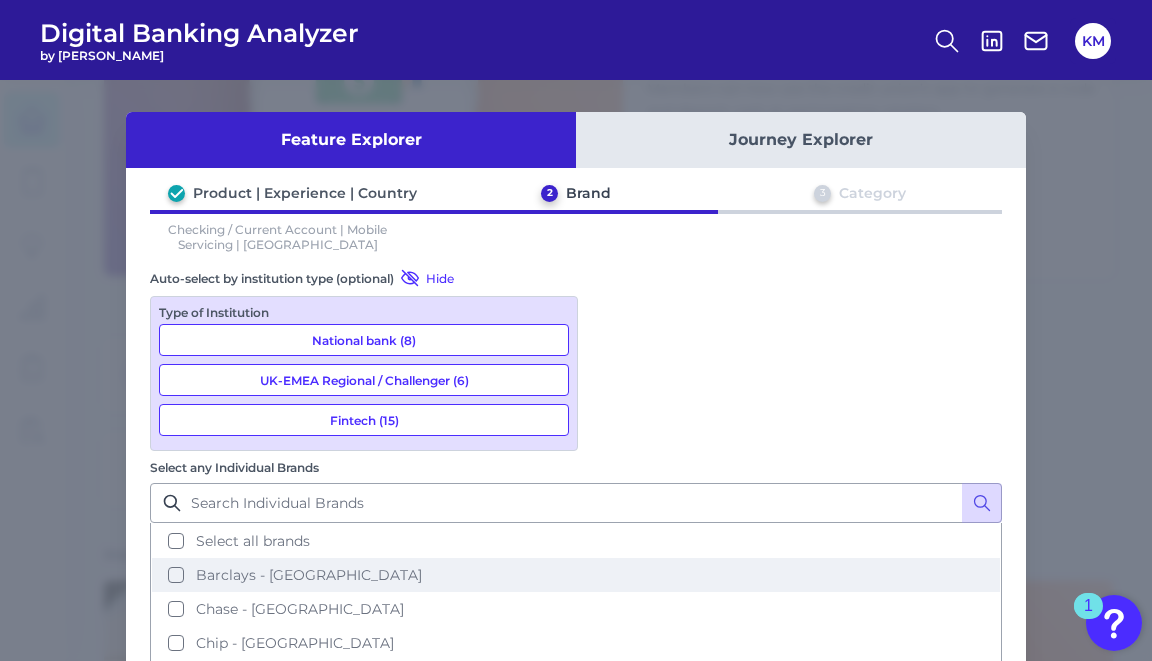 click on "Barclays - UK" at bounding box center [576, 575] 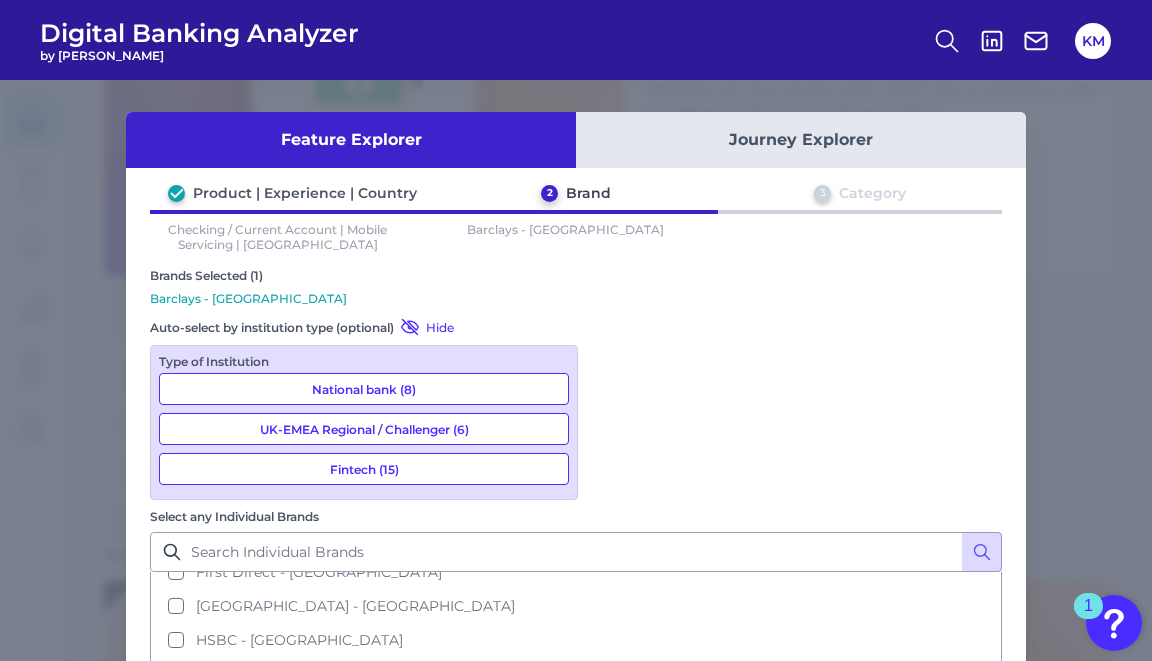 scroll, scrollTop: 263, scrollLeft: 0, axis: vertical 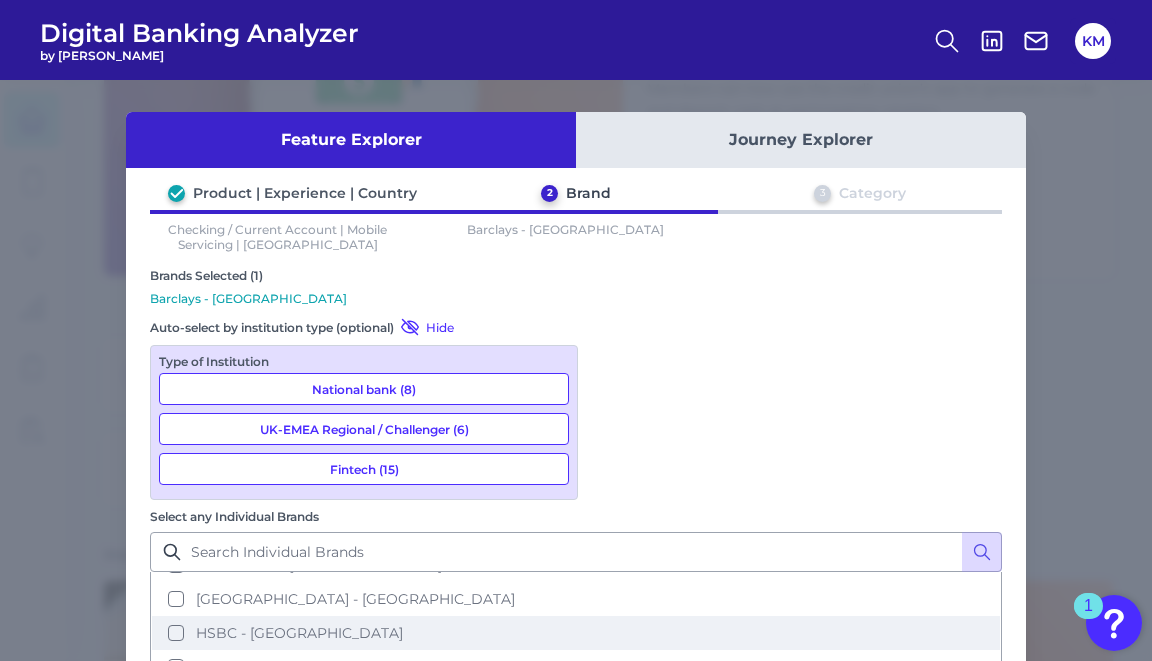 click on "HSBC - UK" at bounding box center [576, 633] 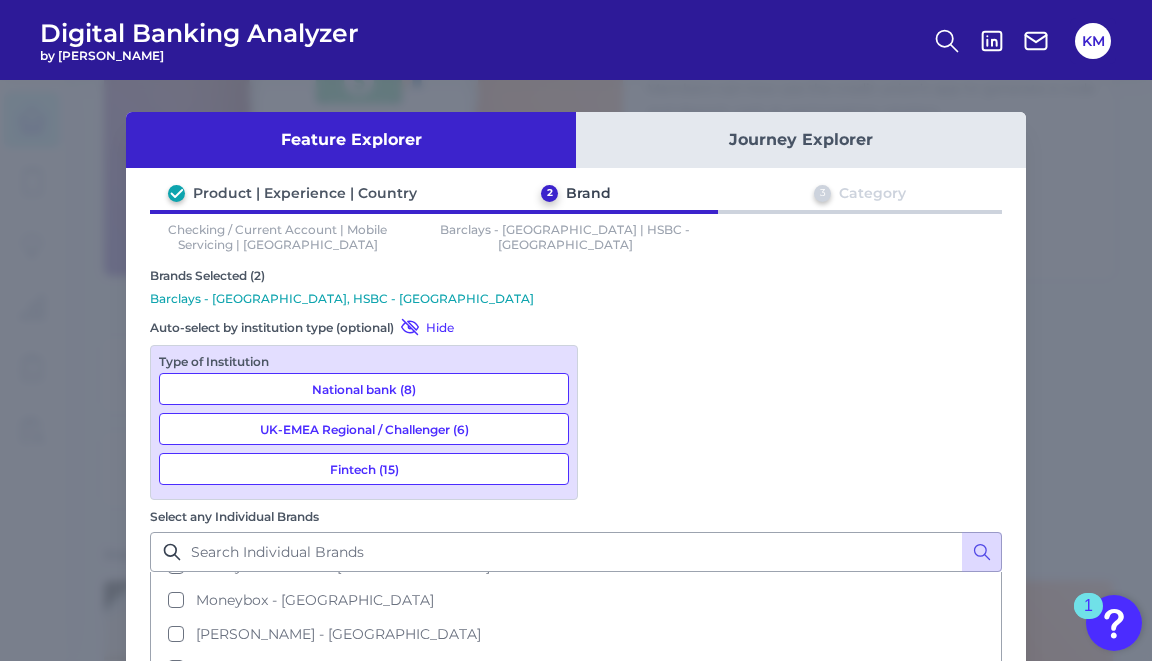 scroll, scrollTop: 476, scrollLeft: 0, axis: vertical 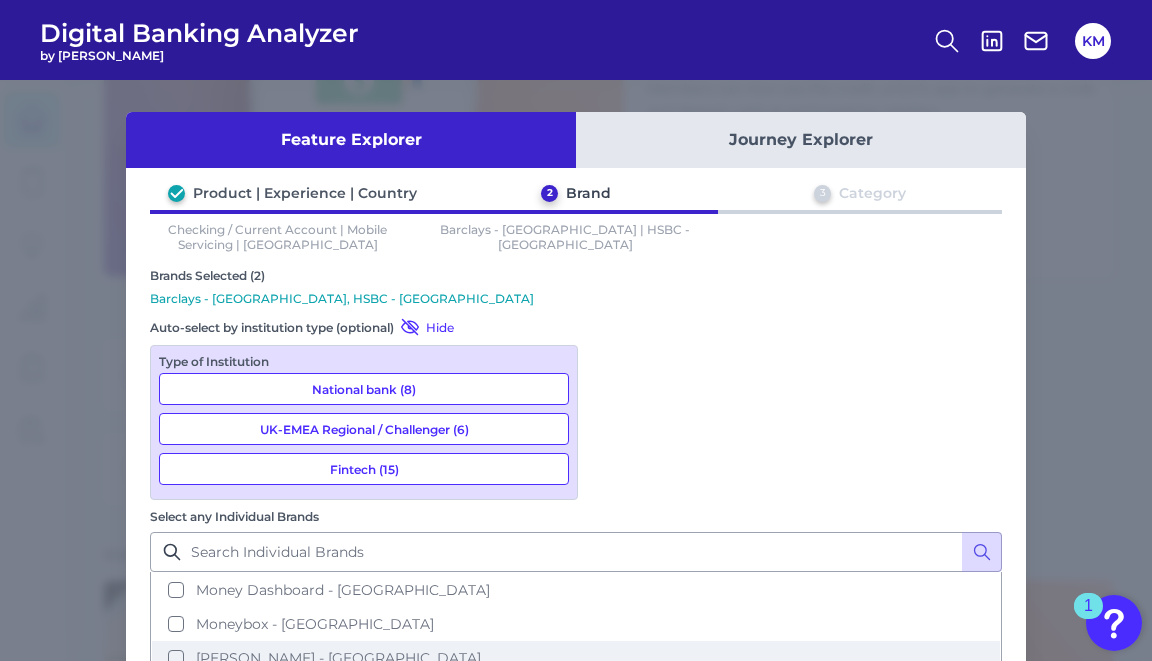 click on "Monzo - UK" at bounding box center (576, 658) 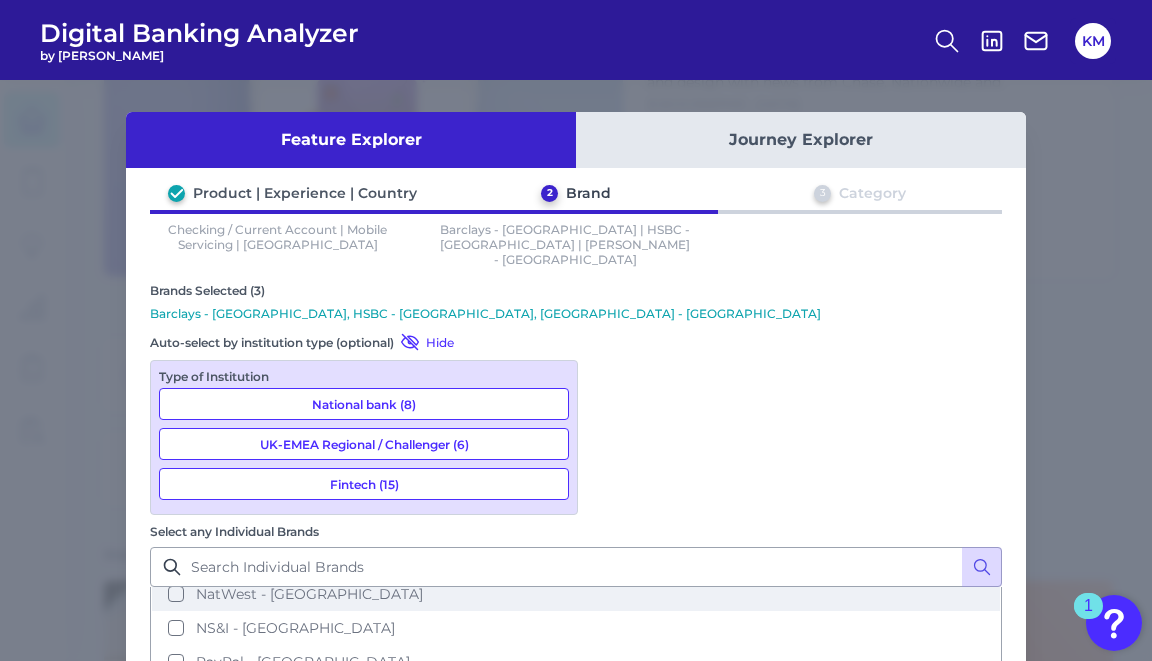 scroll, scrollTop: 667, scrollLeft: 0, axis: vertical 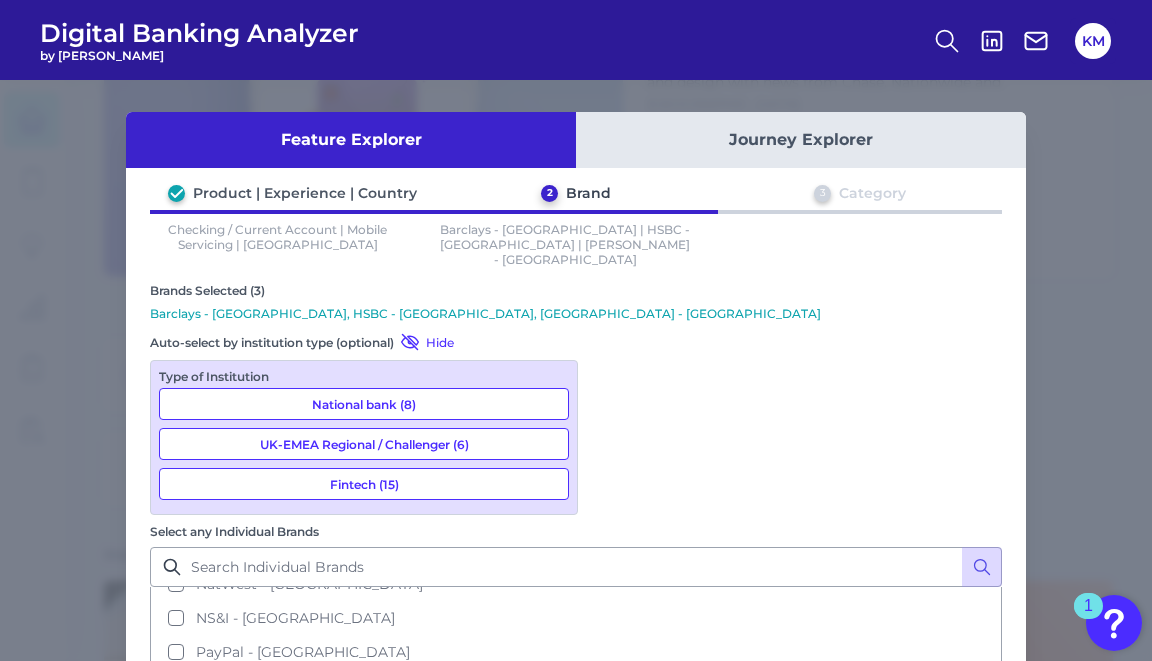click on "Santander - UK" at bounding box center (576, 754) 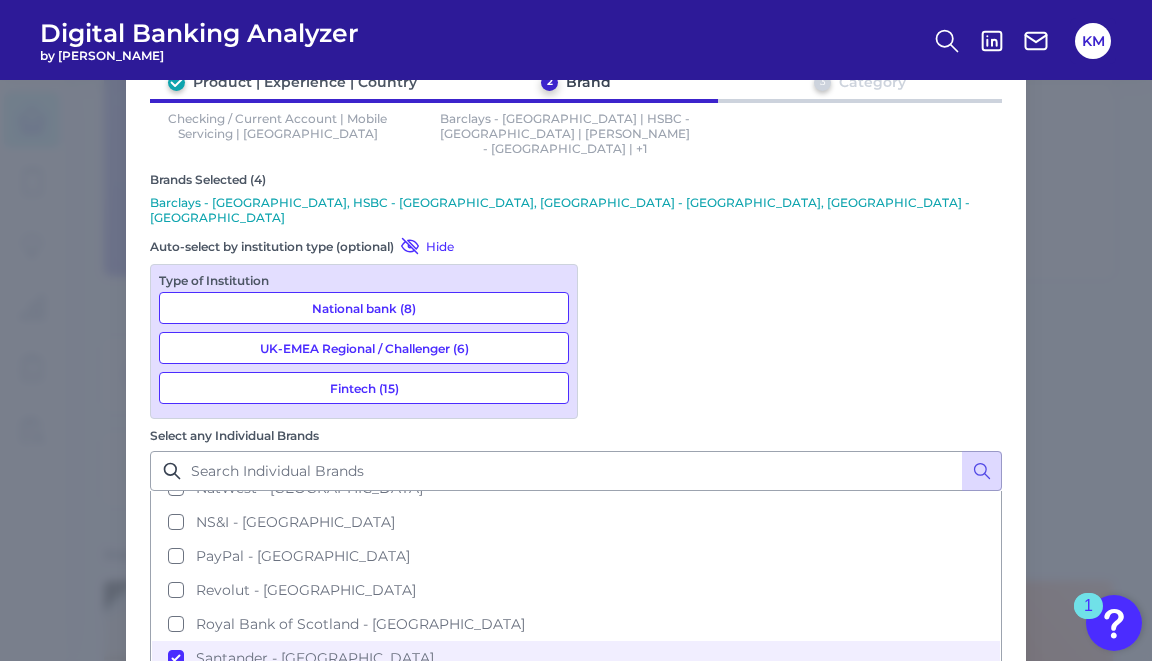 scroll, scrollTop: 112, scrollLeft: 0, axis: vertical 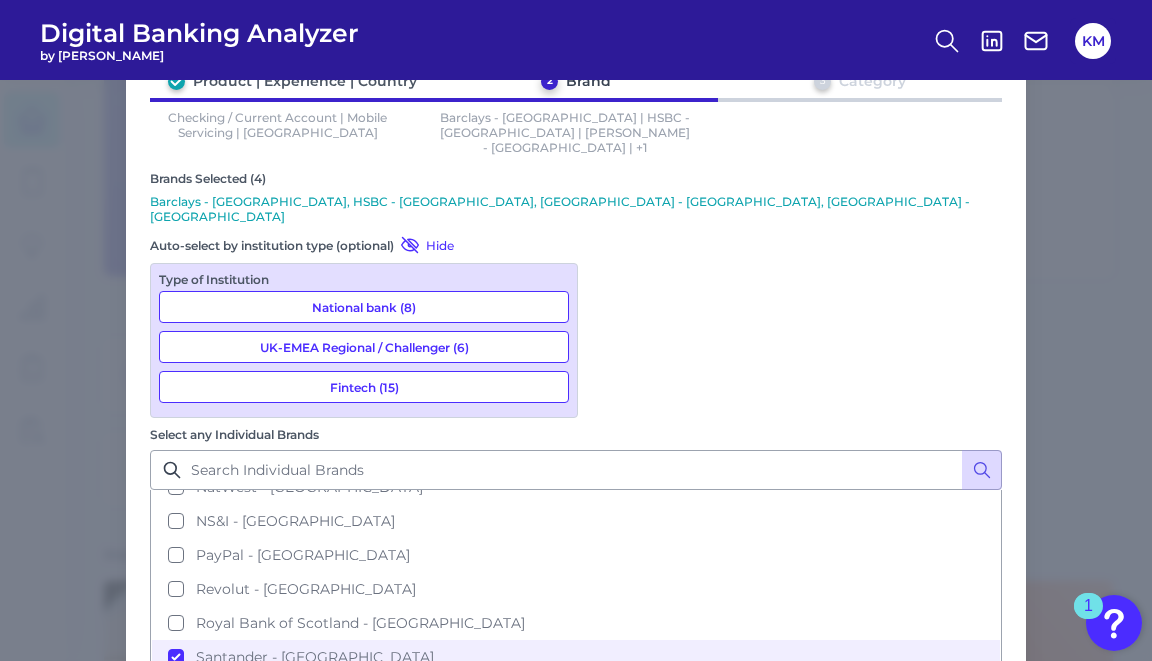 click on "Next" at bounding box center [932, 819] 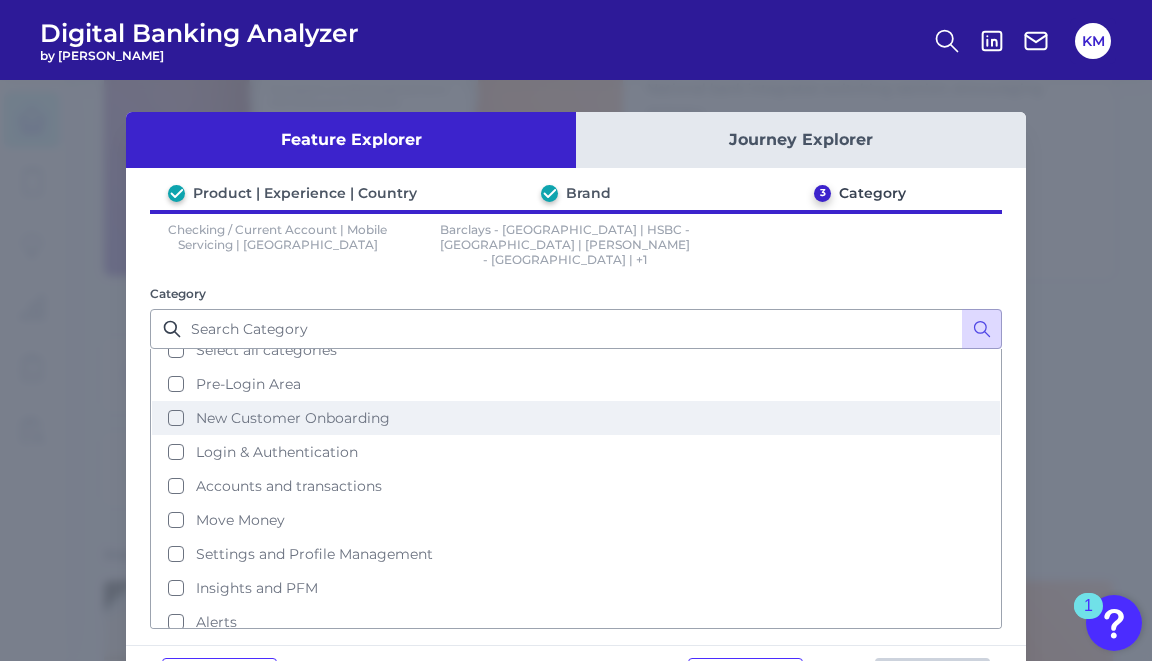 scroll, scrollTop: 0, scrollLeft: 0, axis: both 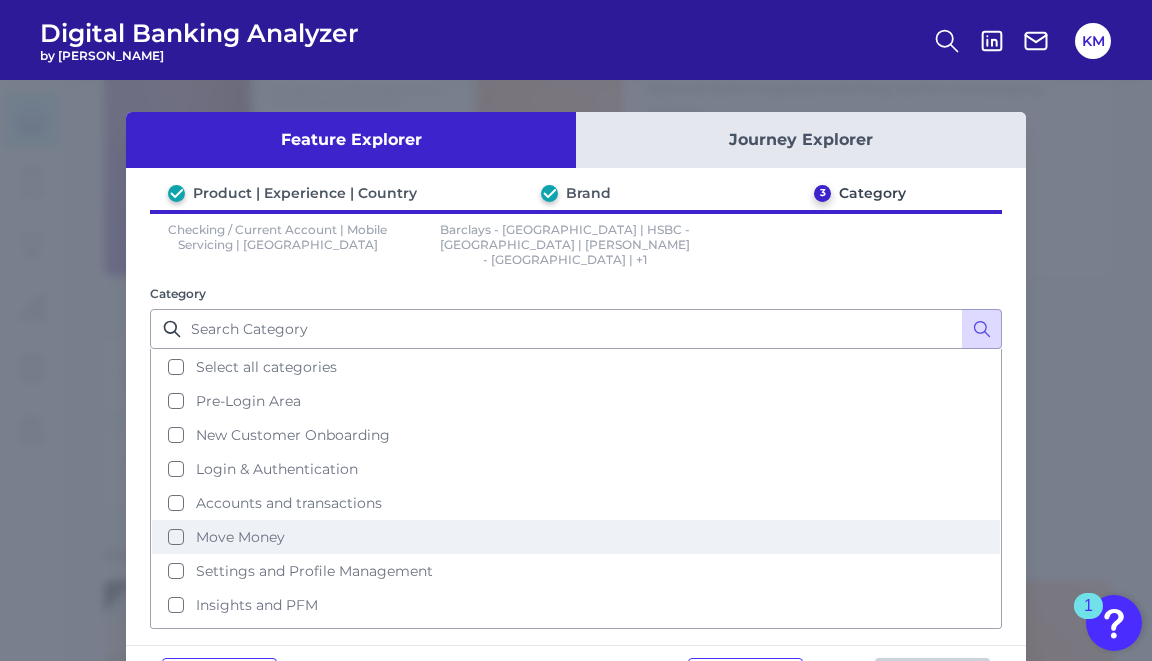 click on "Move Money" at bounding box center (240, 537) 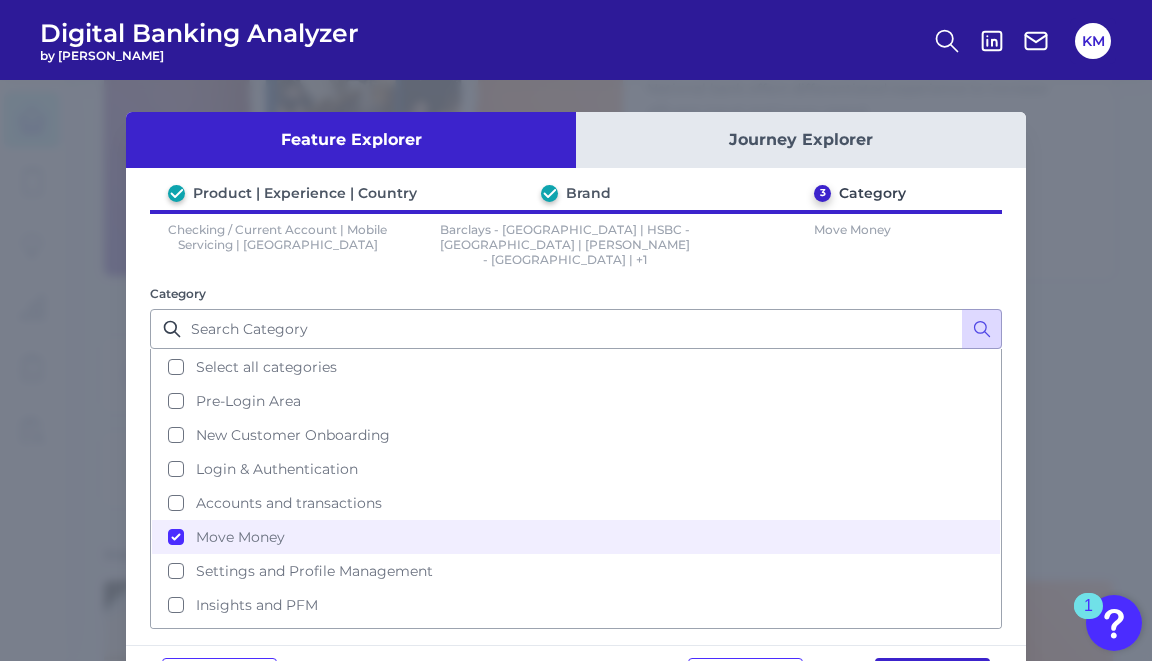 click on "Run Matrix" at bounding box center [932, 678] 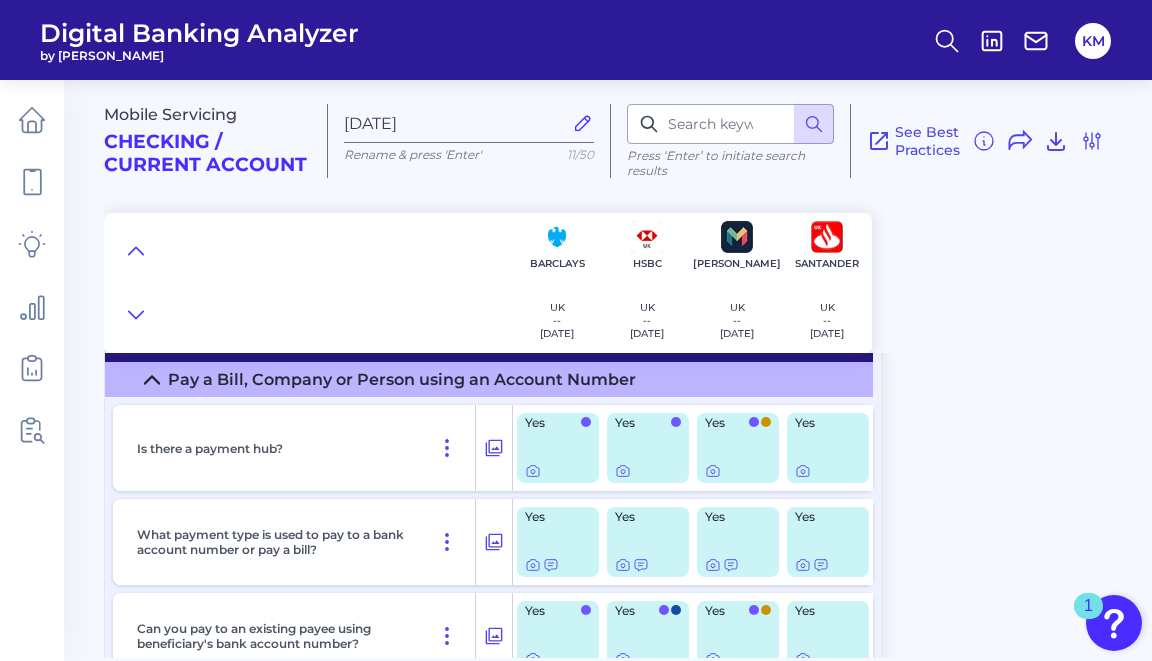 scroll, scrollTop: 0, scrollLeft: 0, axis: both 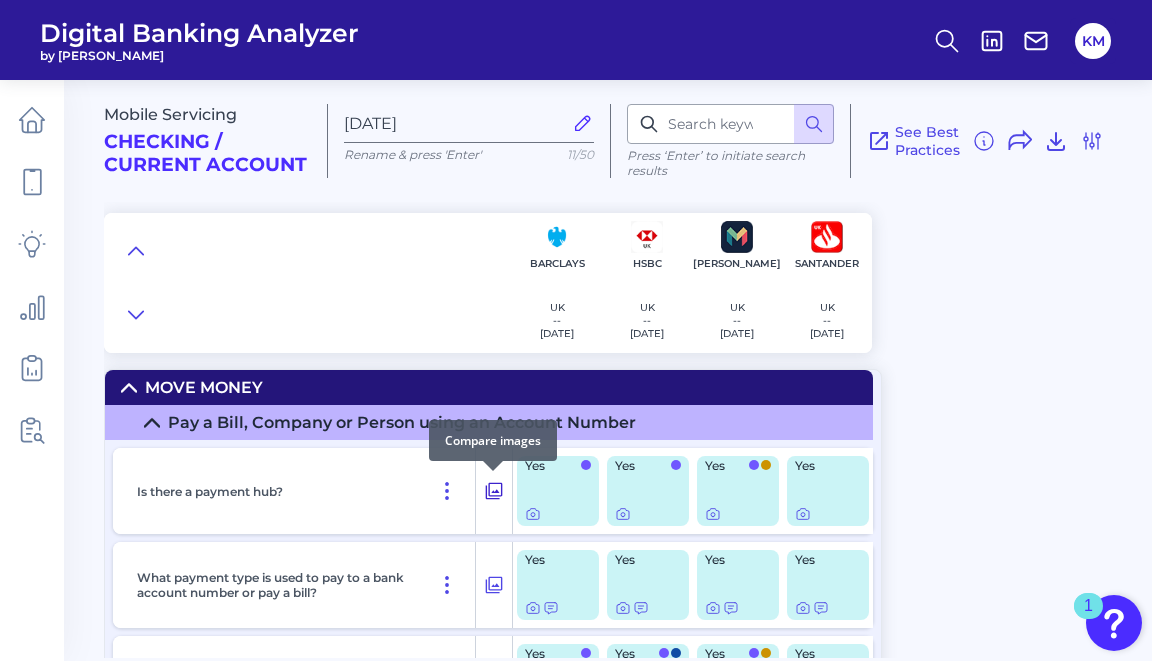 click 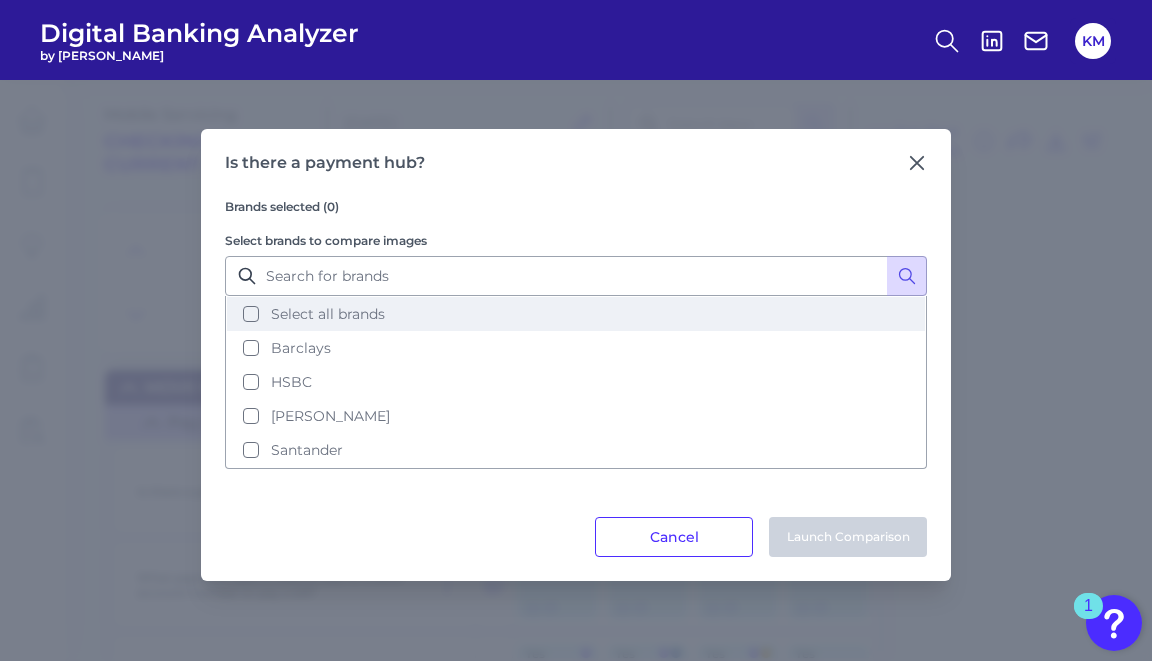 click on "Select all brands" at bounding box center (328, 314) 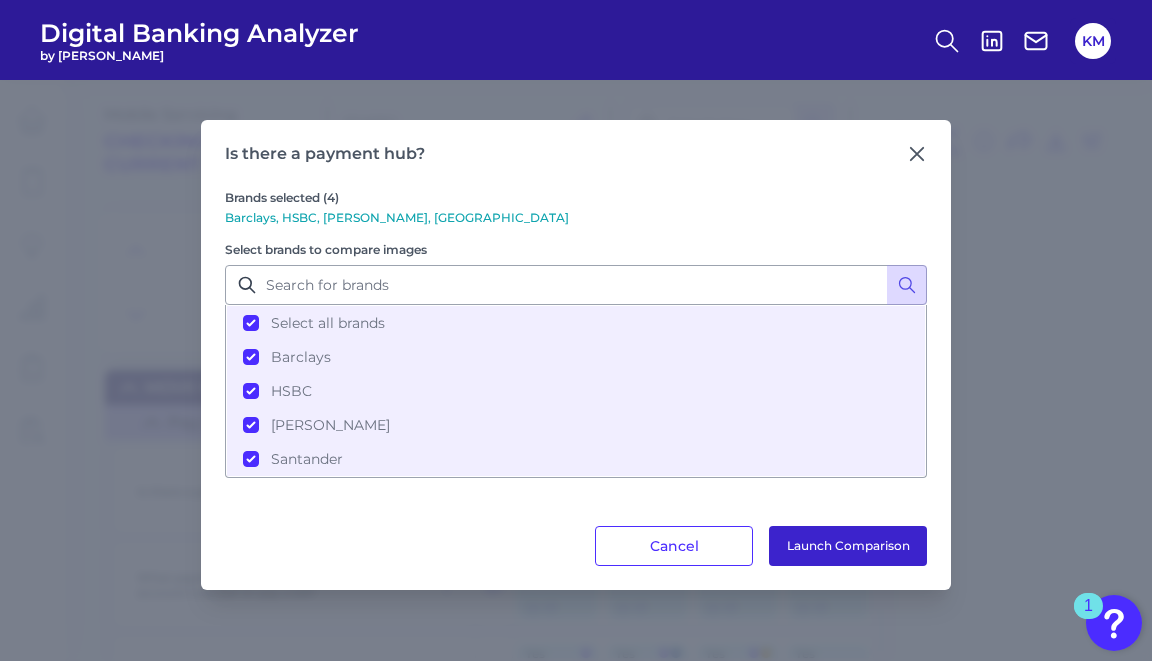 click on "Launch Comparison" at bounding box center (848, 546) 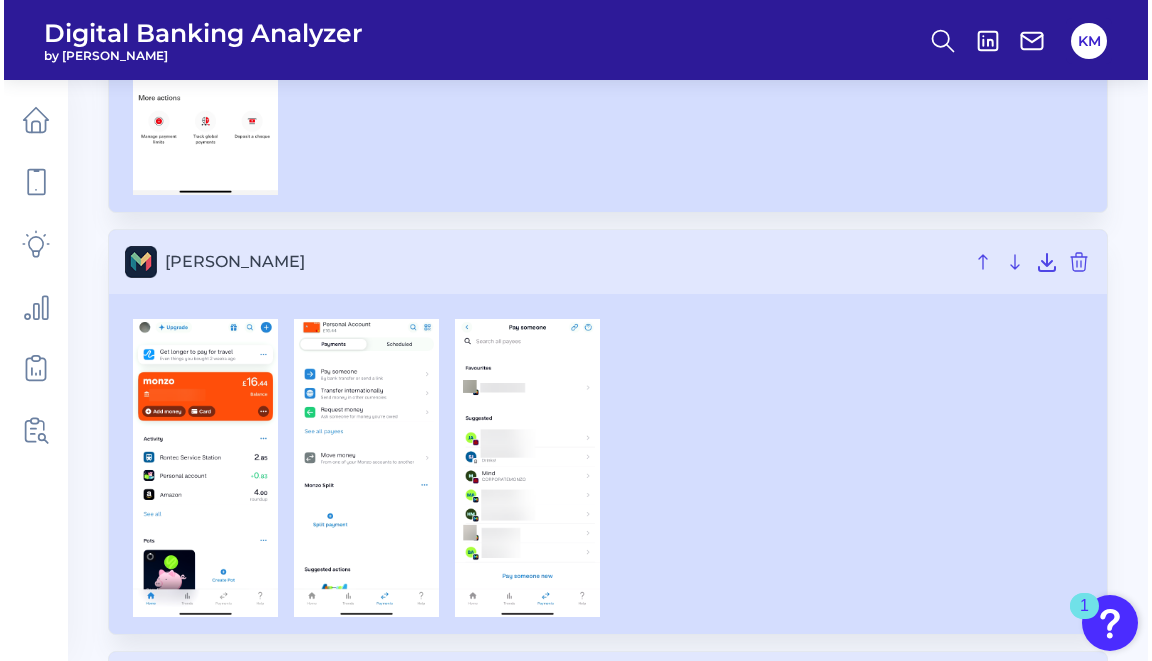 scroll, scrollTop: 875, scrollLeft: 0, axis: vertical 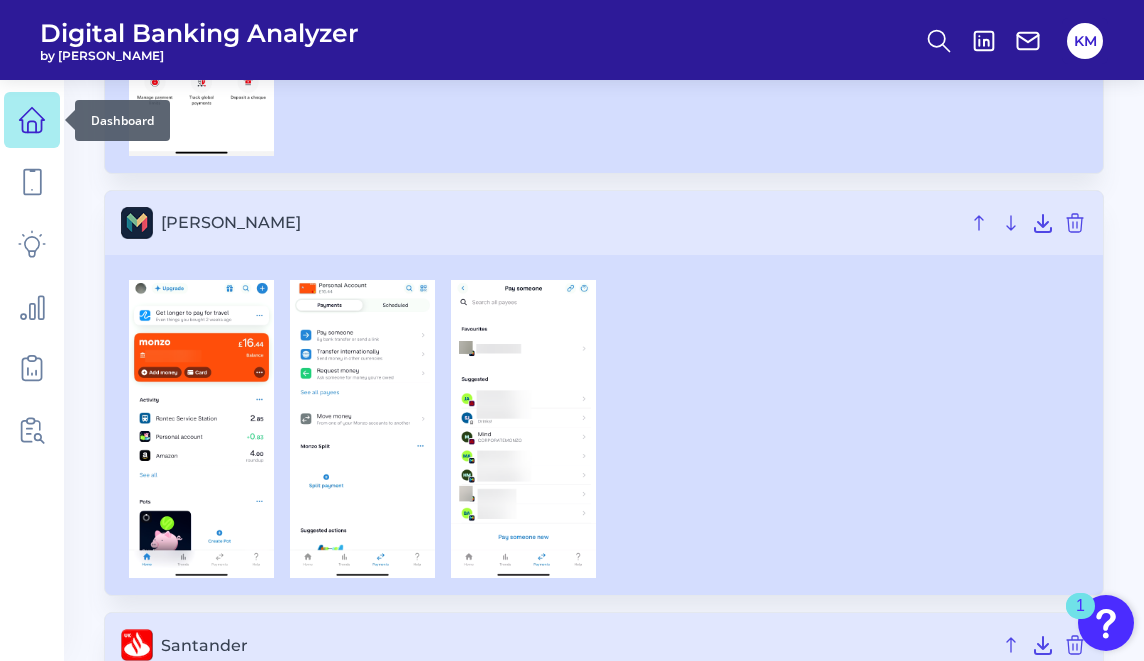 click 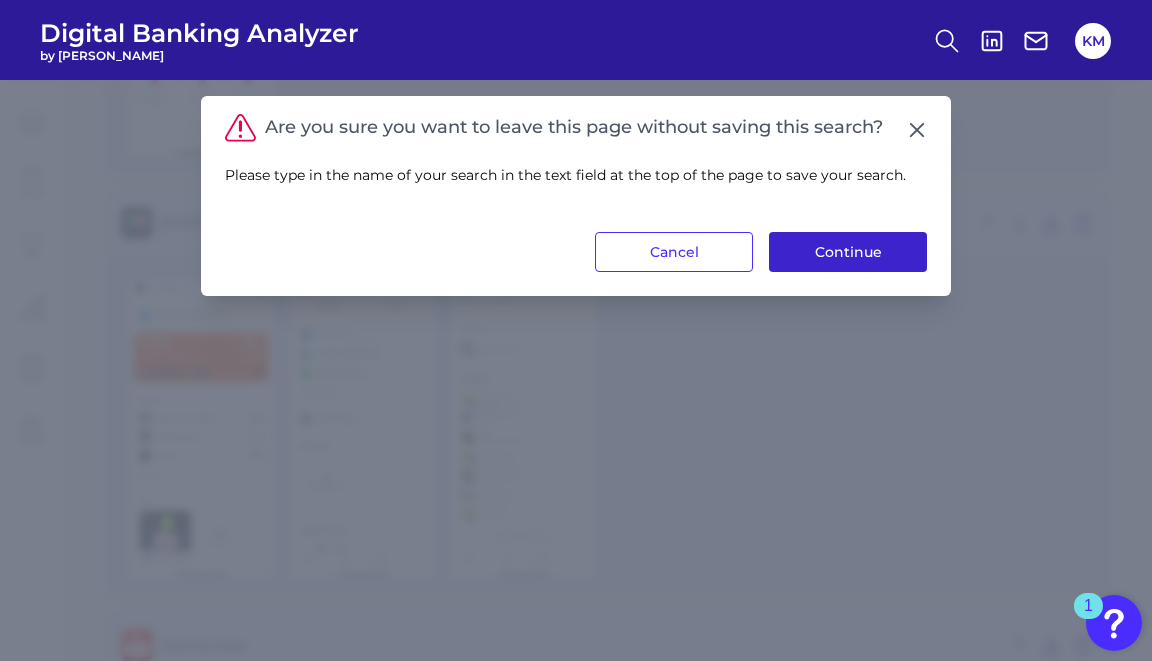 click on "Continue" at bounding box center (848, 252) 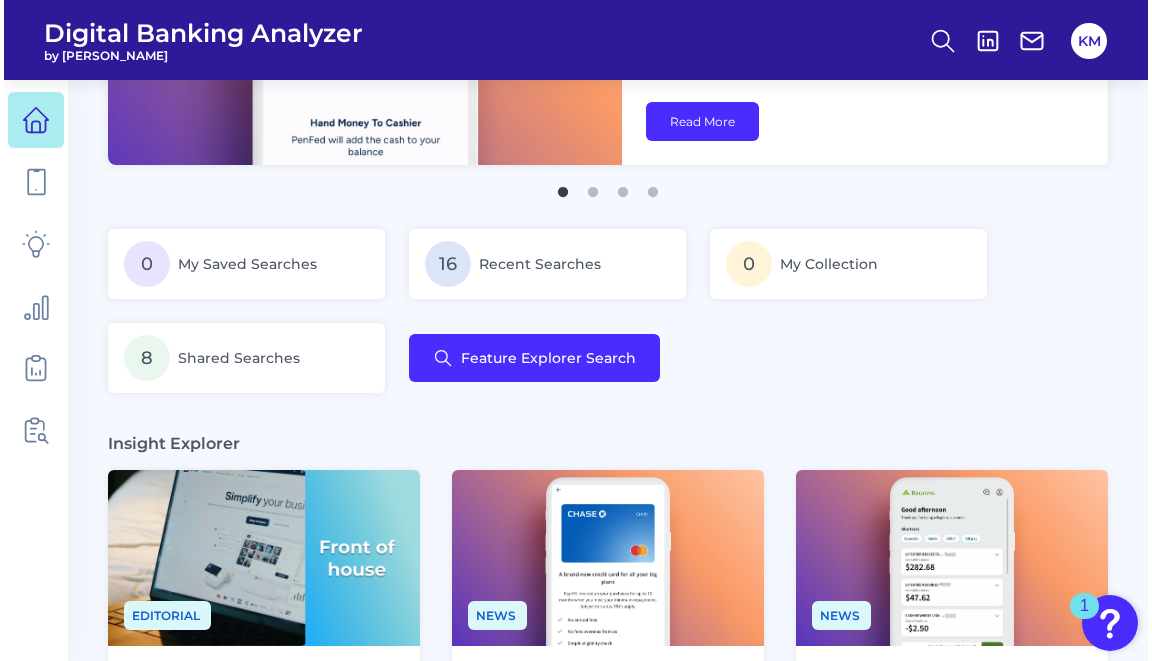 scroll, scrollTop: 263, scrollLeft: 0, axis: vertical 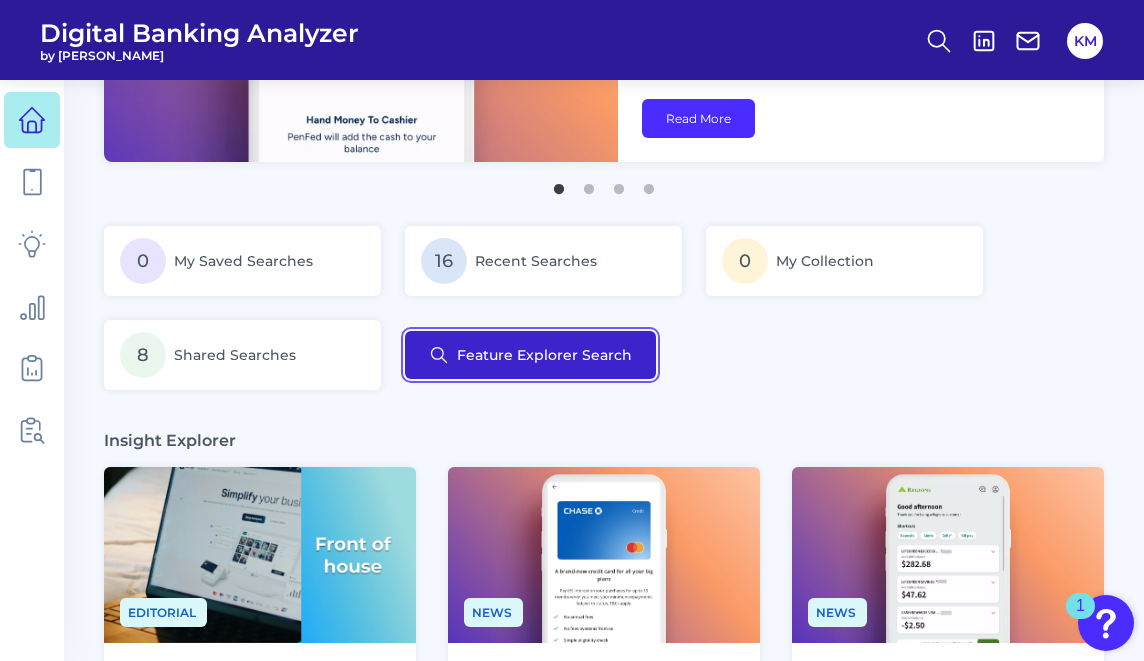 click on "Feature Explorer Search" at bounding box center (530, 355) 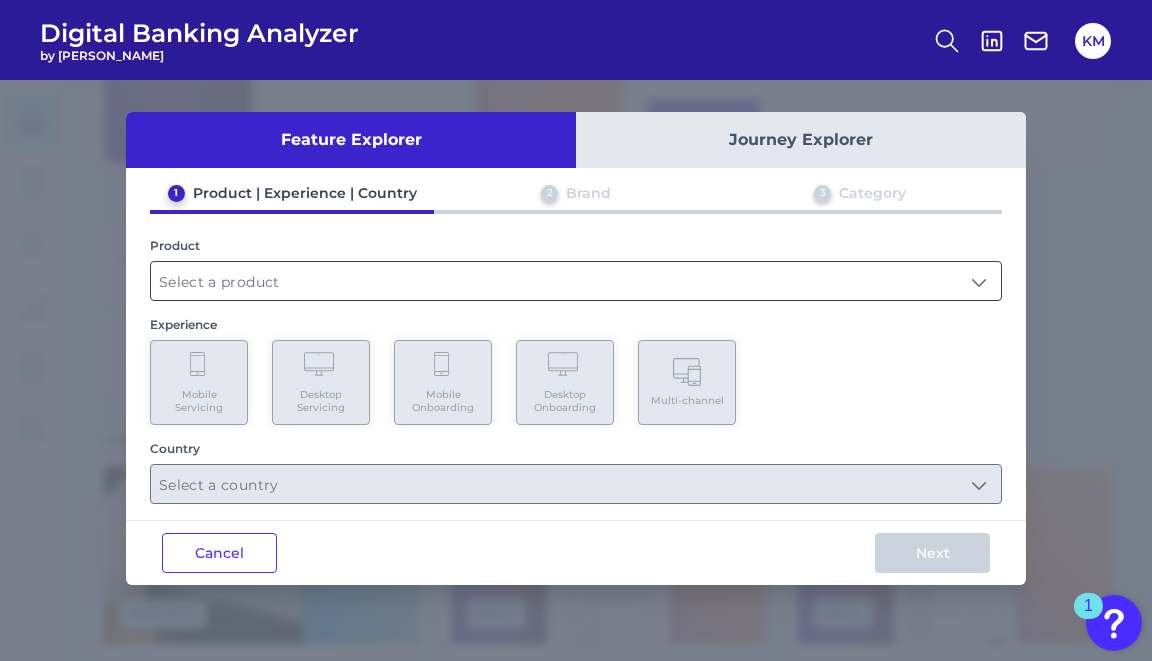 click at bounding box center [576, 281] 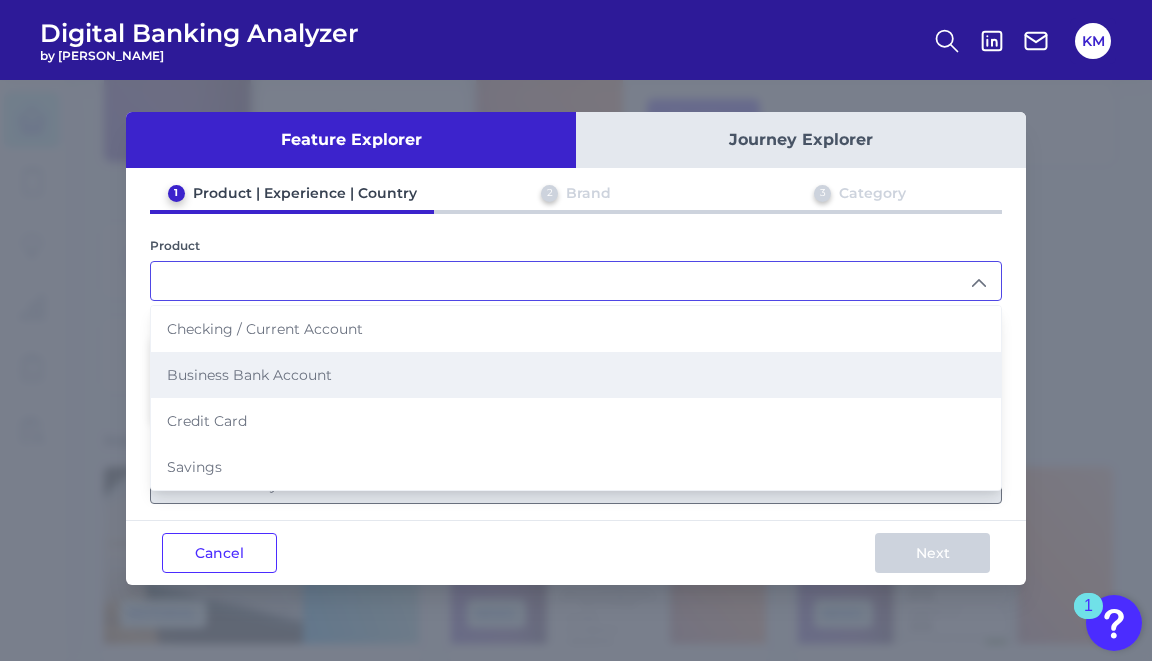 click on "Business Bank Account" at bounding box center (249, 375) 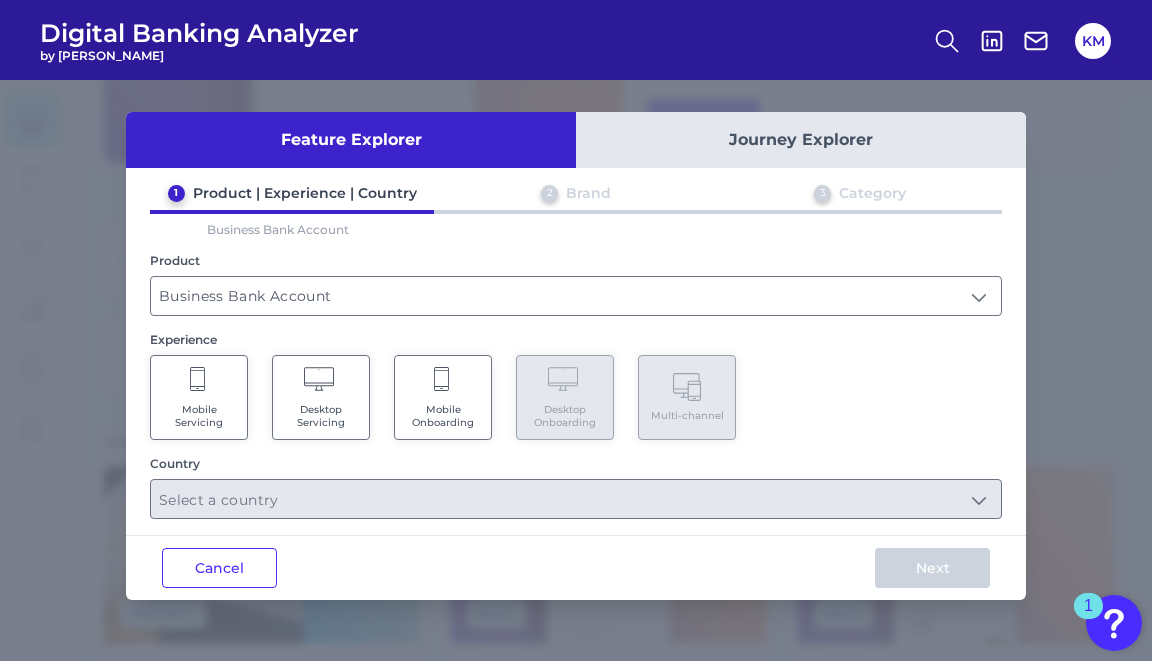 click on "Mobile Servicing" at bounding box center [199, 416] 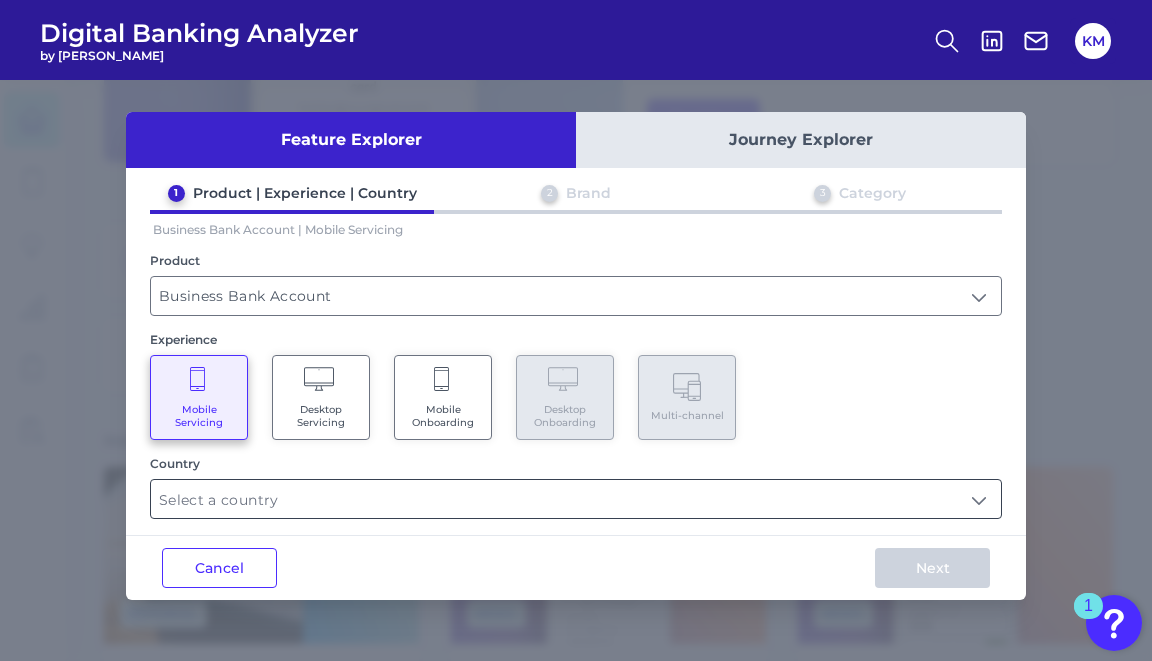 click at bounding box center [576, 499] 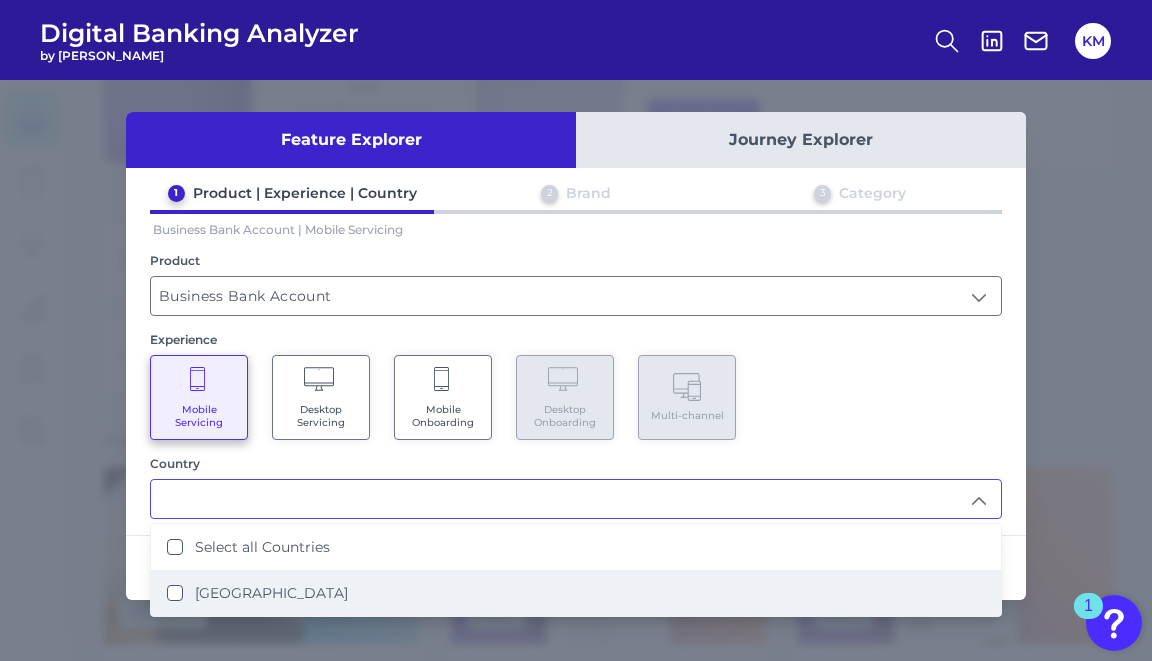 click on "[GEOGRAPHIC_DATA]" at bounding box center [576, 593] 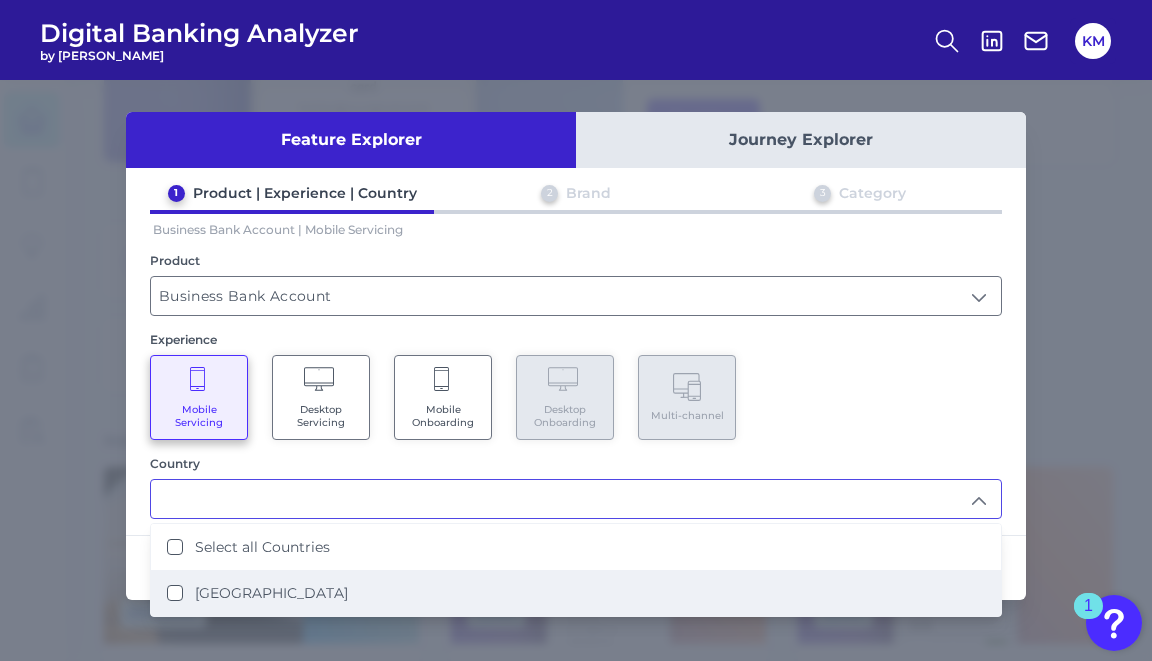 scroll, scrollTop: 264, scrollLeft: 0, axis: vertical 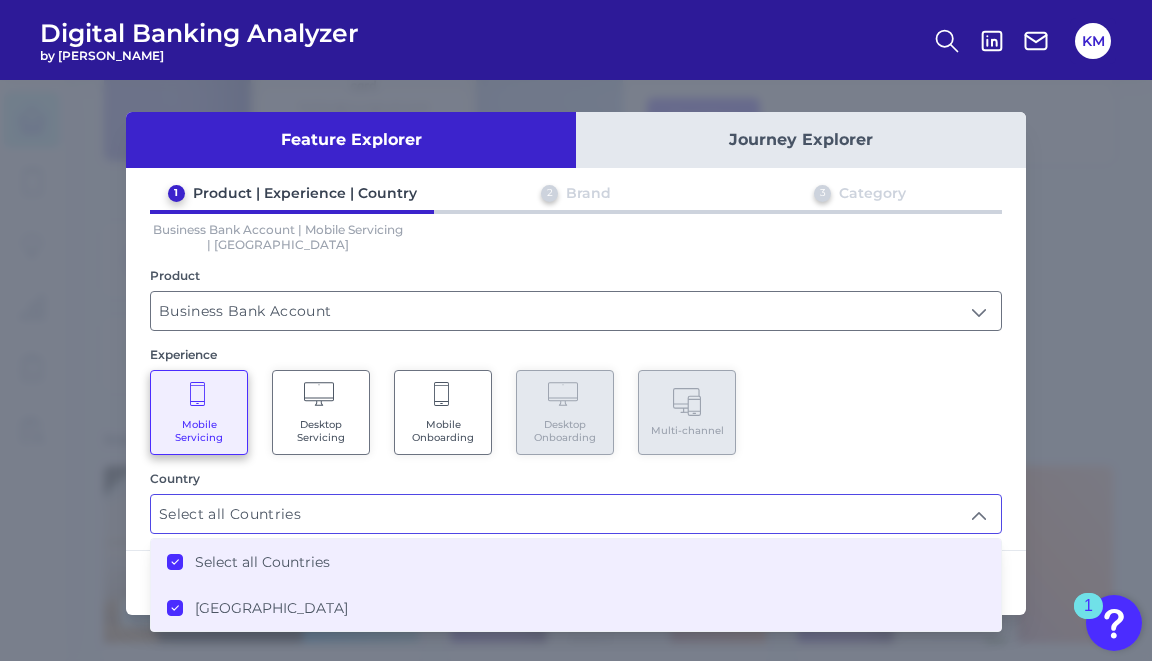 click on "Select all Countries" at bounding box center (576, 514) 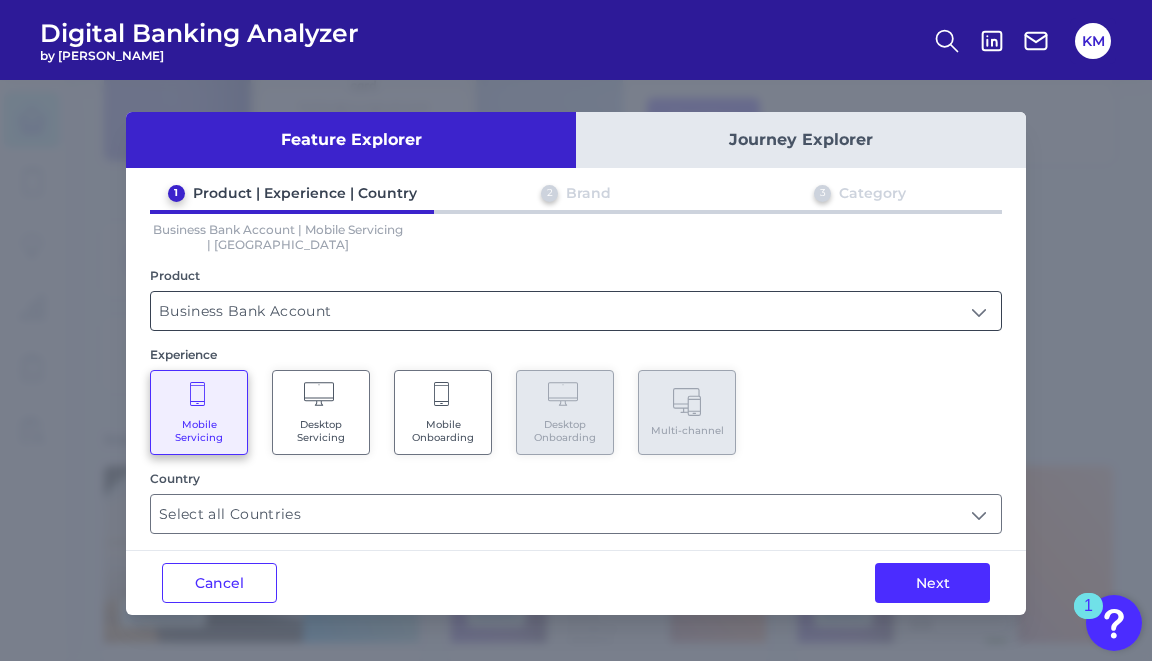 click on "Business Bank Account" at bounding box center (576, 311) 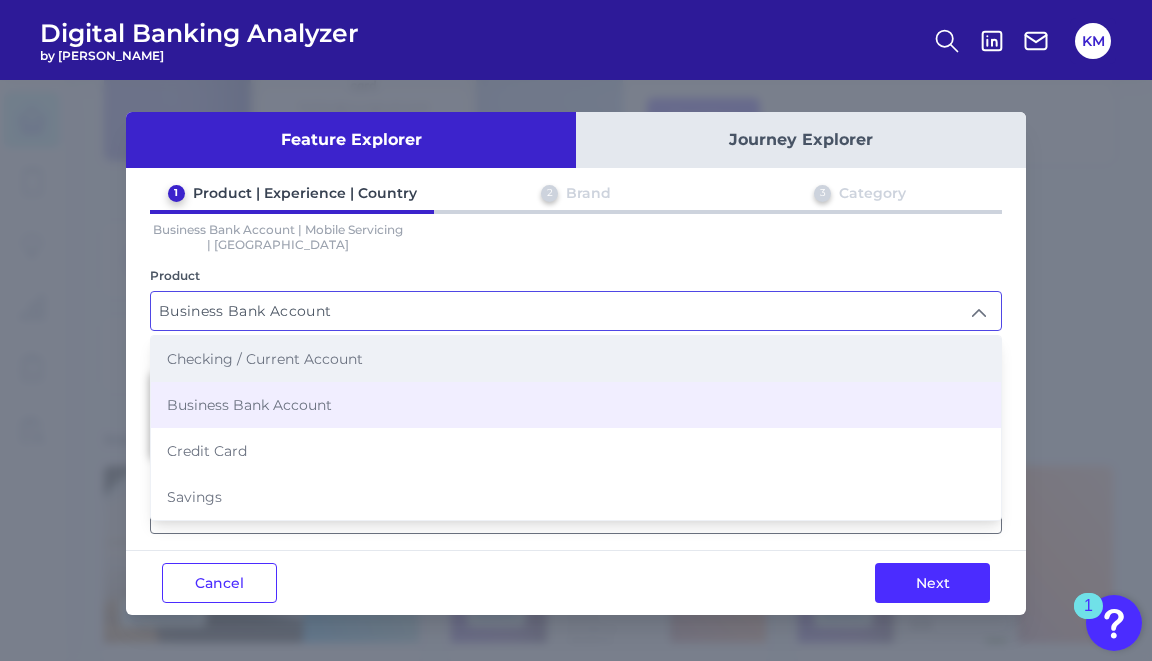 click on "Checking / Current Account" at bounding box center [265, 359] 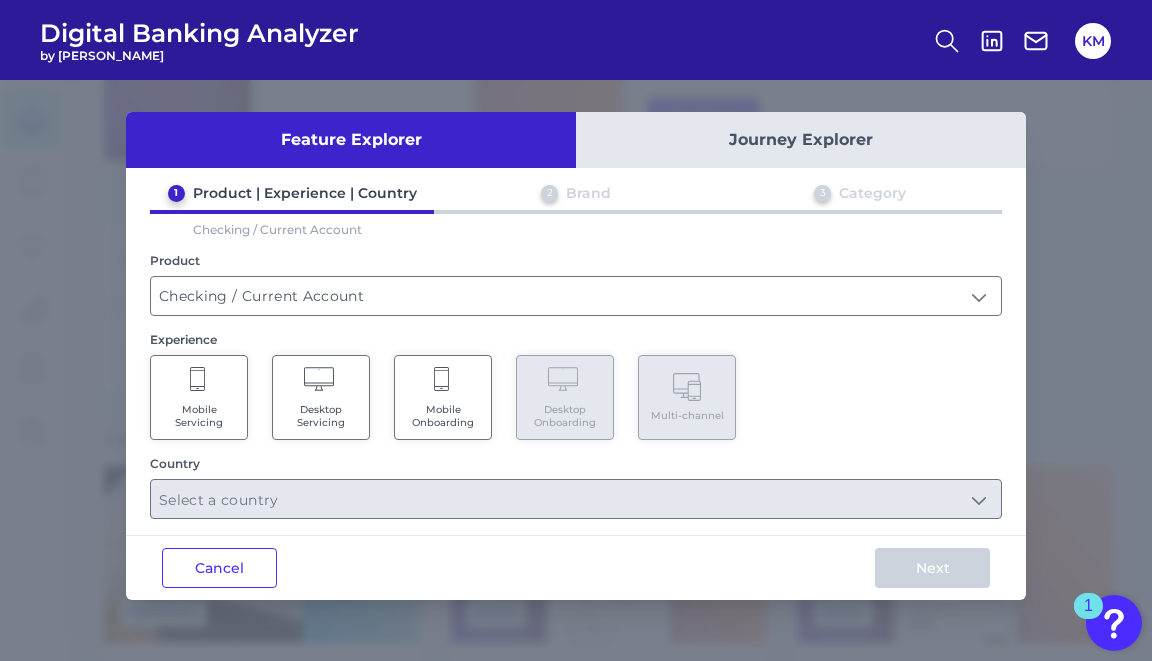 click on "Desktop Servicing" at bounding box center [321, 416] 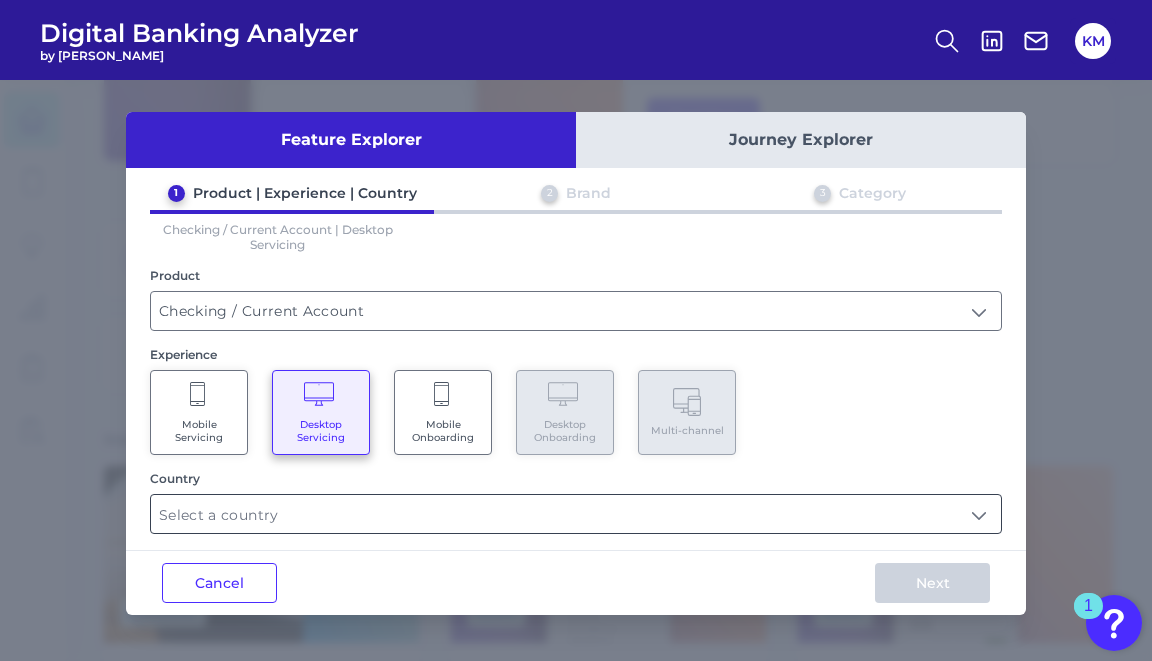 click at bounding box center [576, 514] 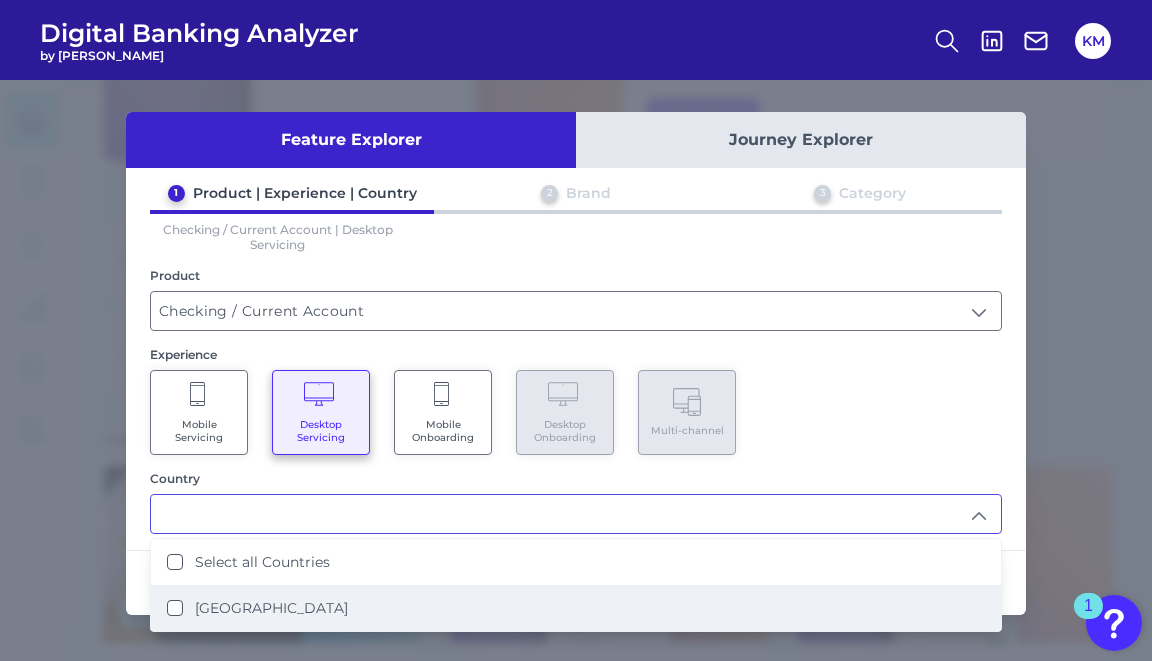click on "United Kingdom" at bounding box center (576, 608) 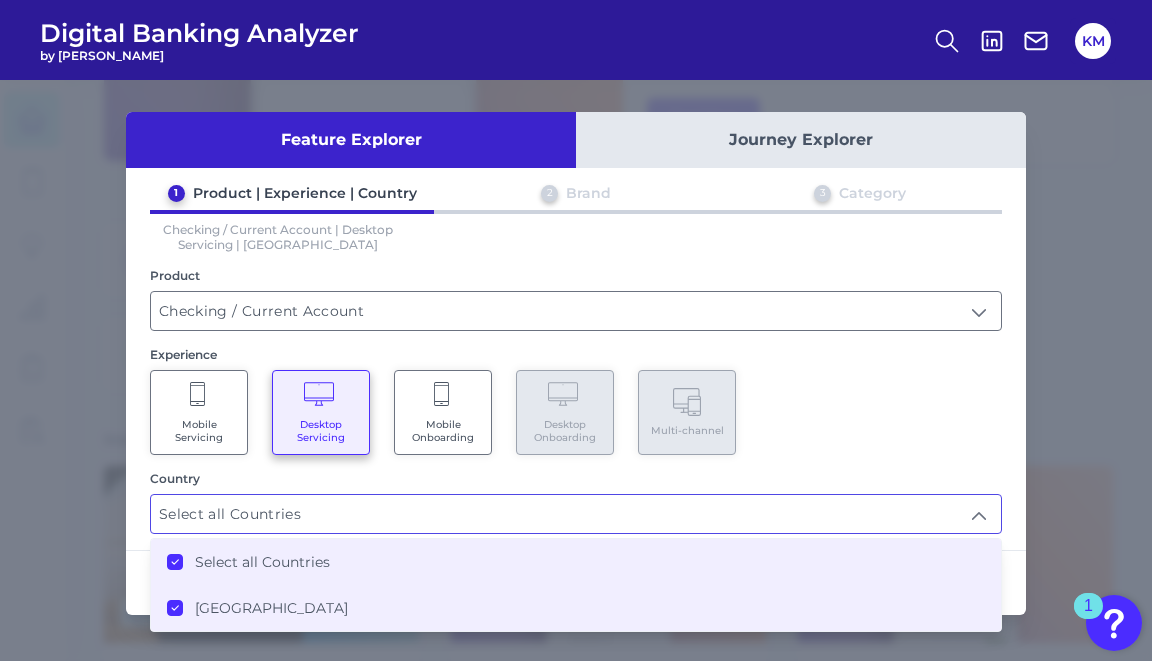 scroll, scrollTop: 264, scrollLeft: 0, axis: vertical 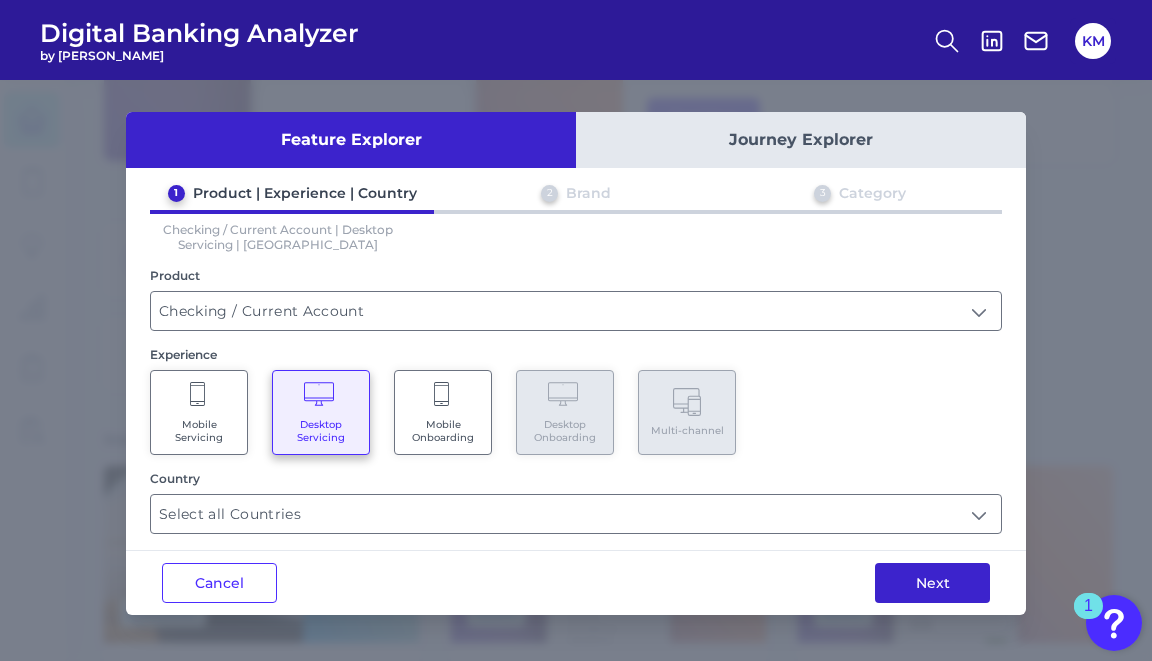 click on "Next" at bounding box center (932, 583) 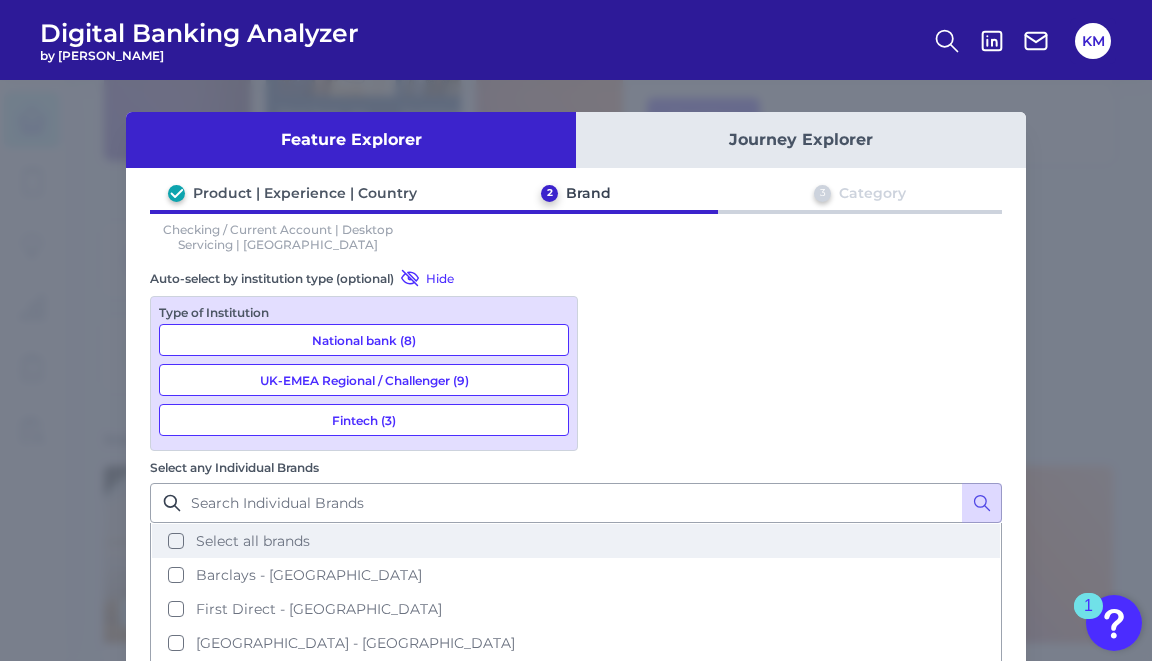 click on "Select all brands" at bounding box center (576, 541) 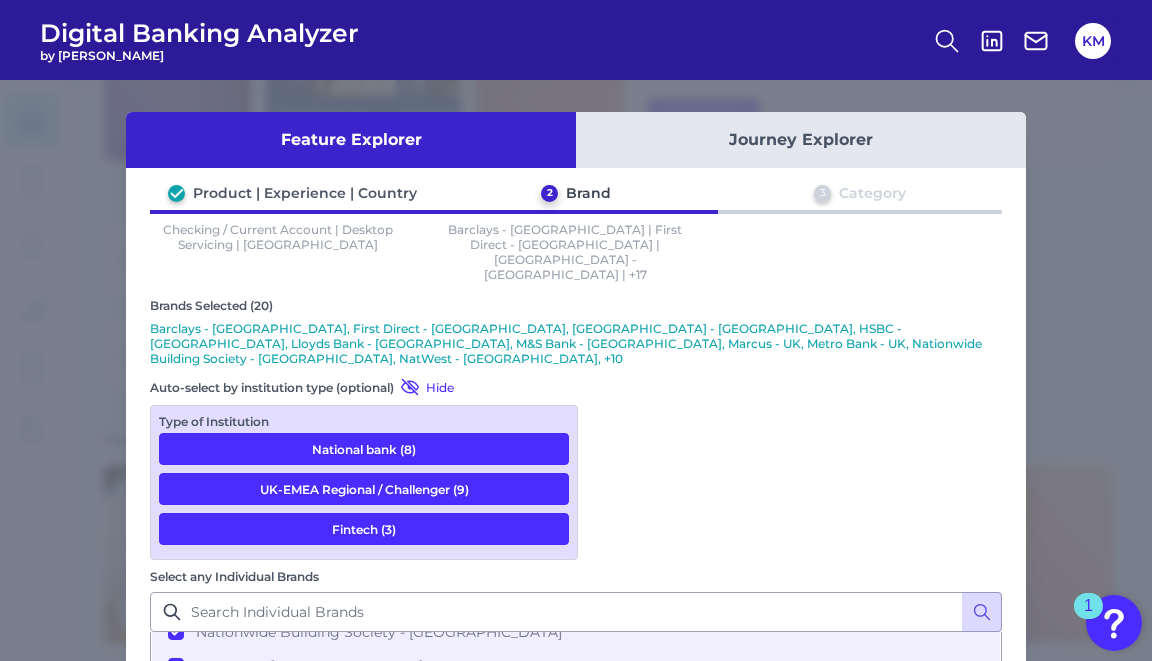 scroll, scrollTop: 346, scrollLeft: 0, axis: vertical 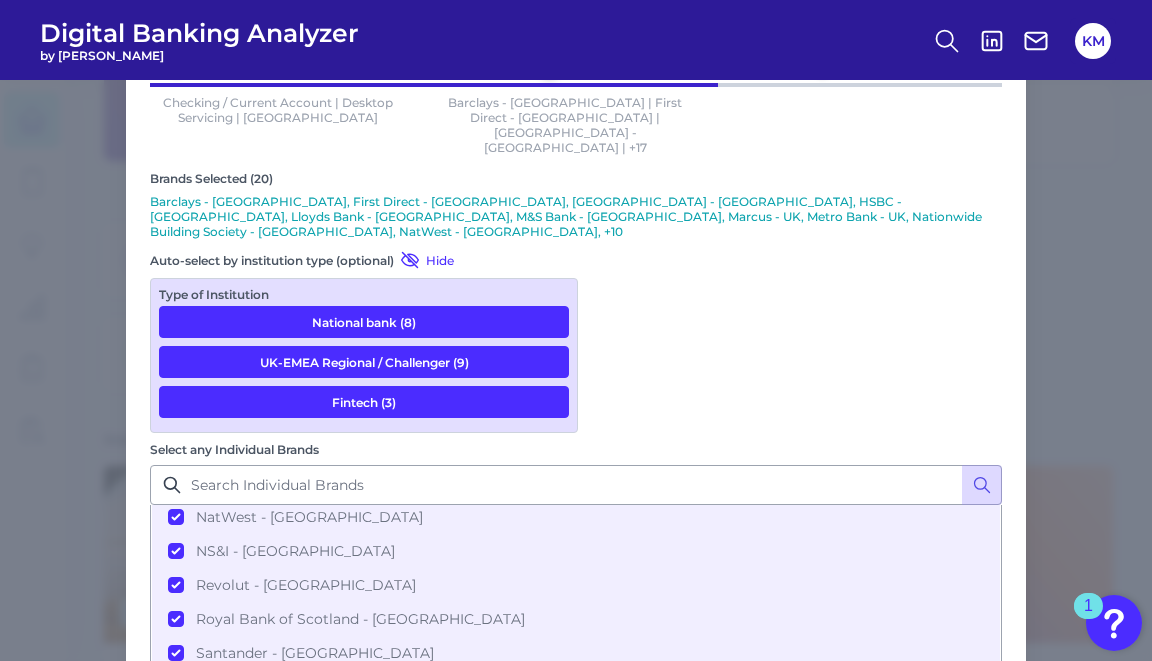 click on "Next" at bounding box center (932, 834) 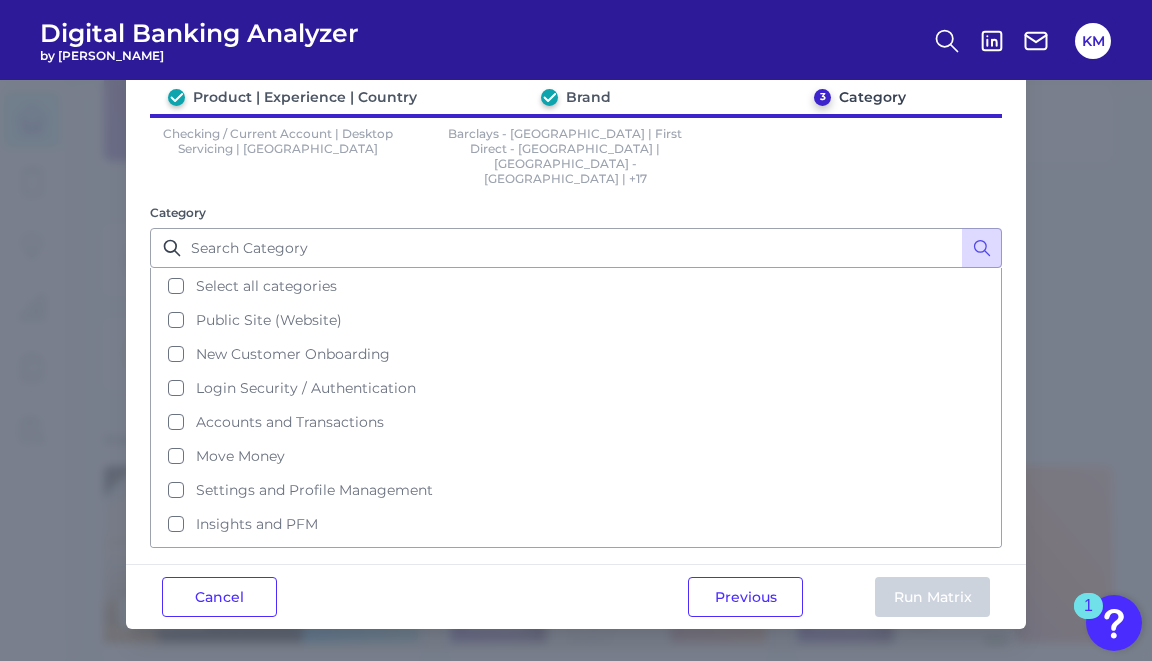 scroll, scrollTop: 0, scrollLeft: 0, axis: both 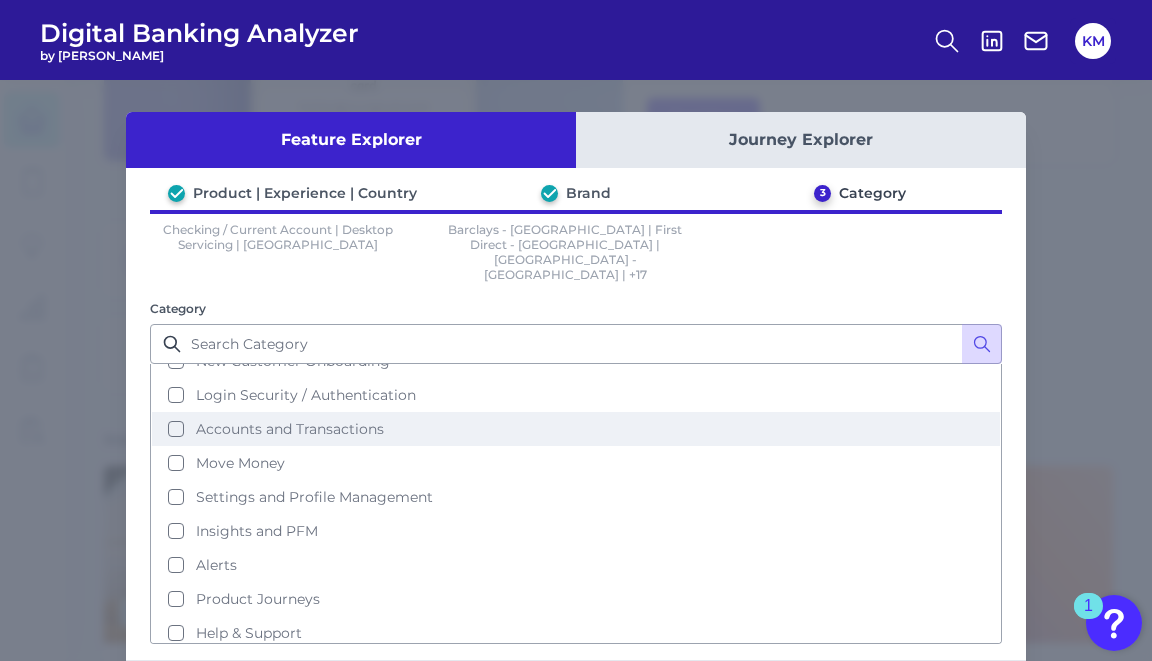 click on "Accounts and Transactions" at bounding box center [576, 429] 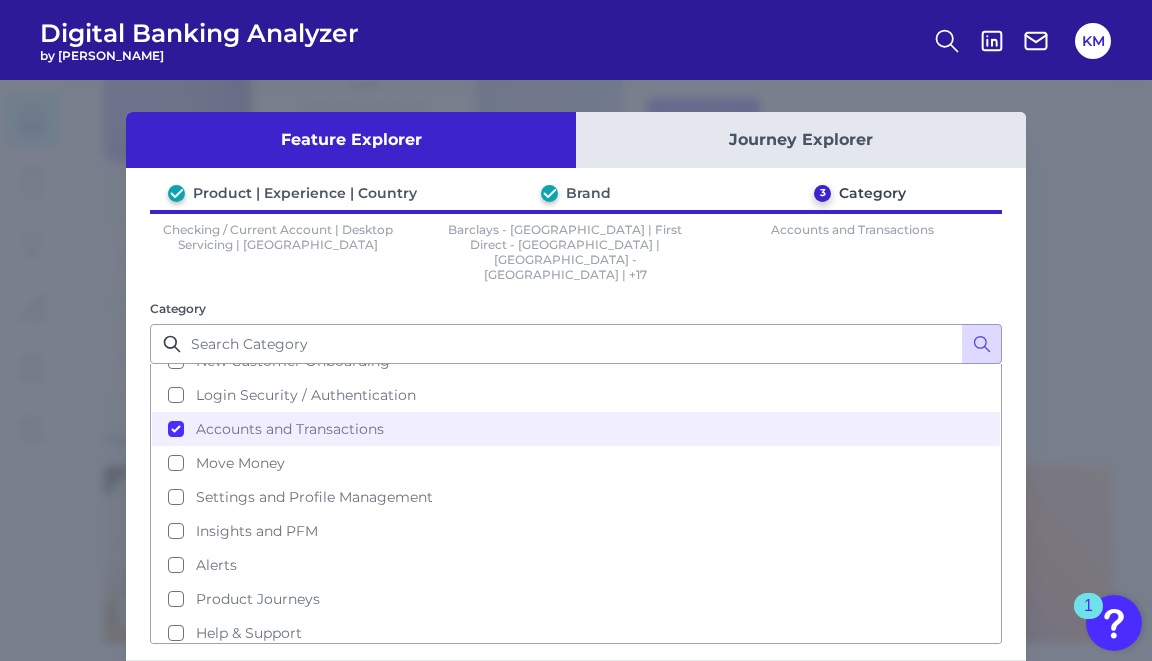 click on "Run Matrix" at bounding box center (932, 693) 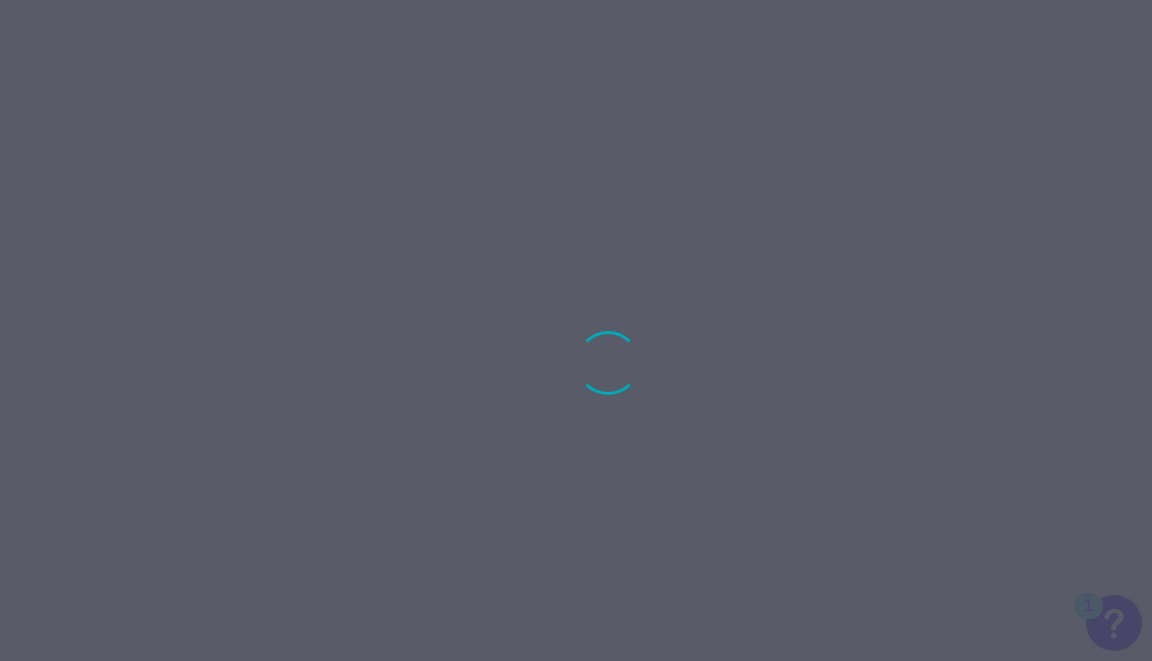 scroll, scrollTop: 0, scrollLeft: 0, axis: both 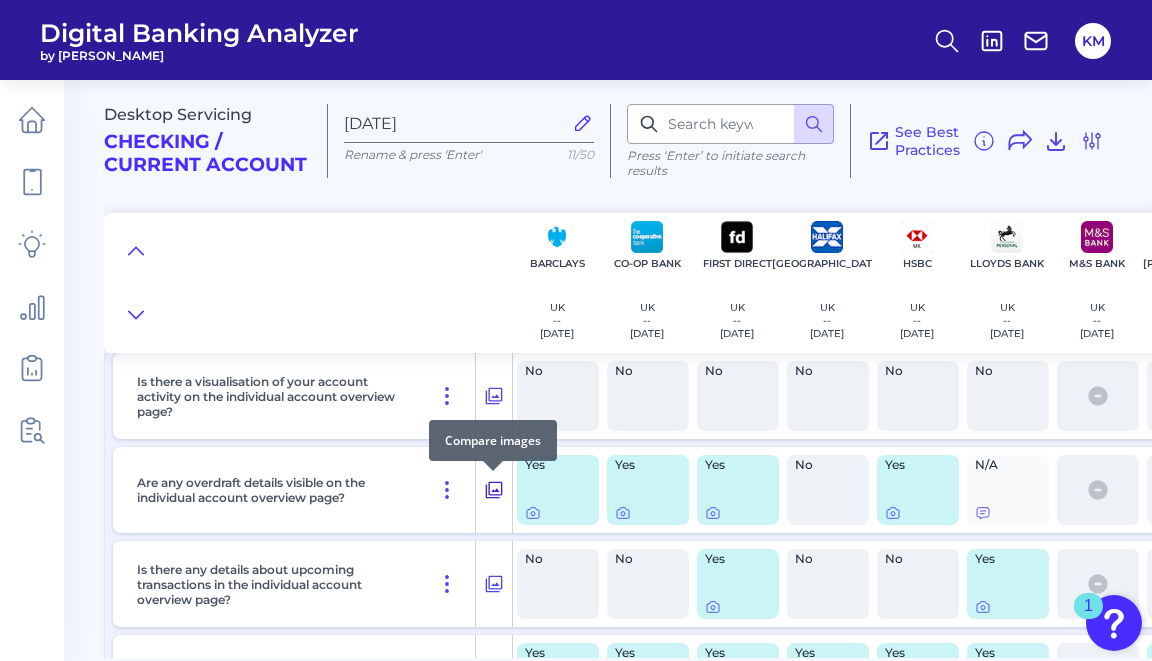 click 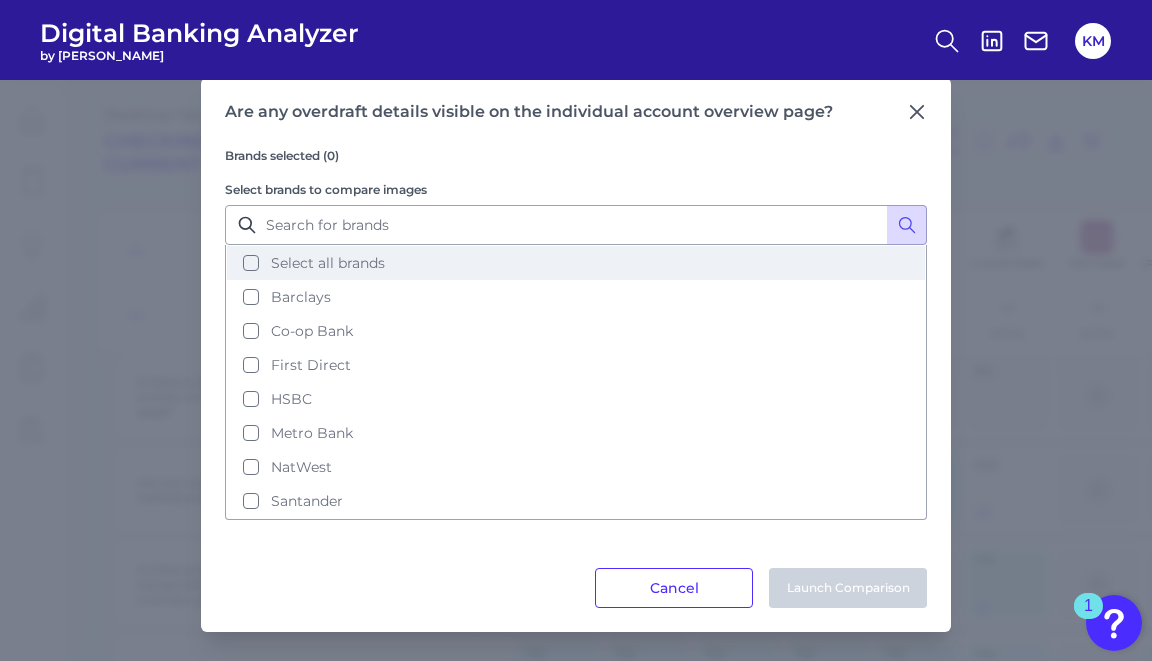 click on "Select all brands" at bounding box center [328, 263] 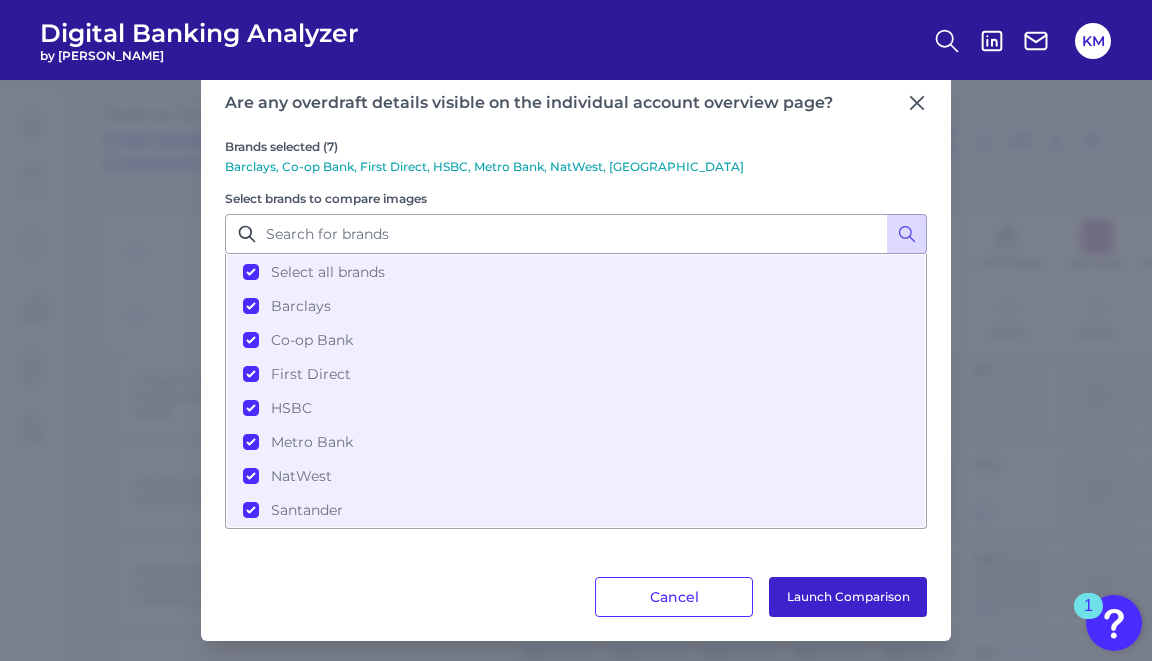 click on "Launch Comparison" at bounding box center (848, 597) 